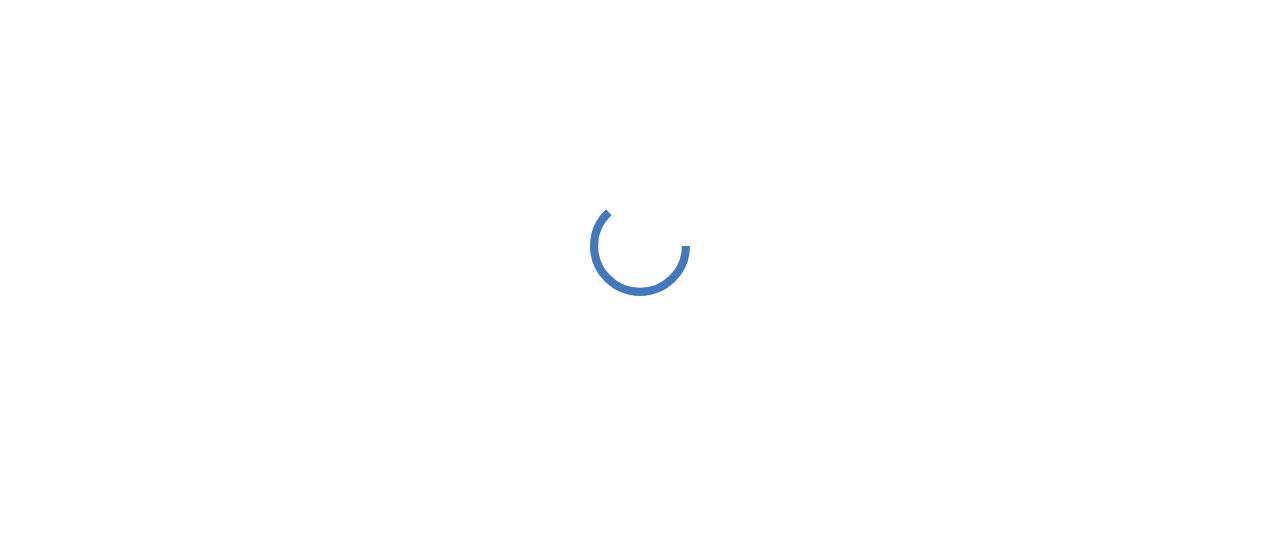 scroll, scrollTop: 0, scrollLeft: 0, axis: both 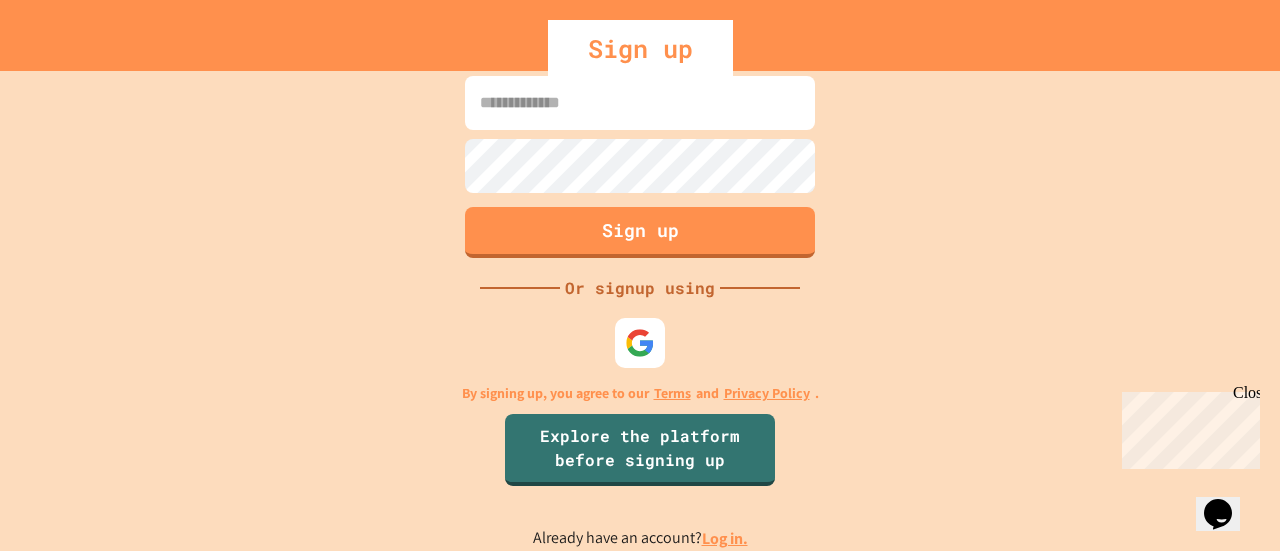 click on "Log in." at bounding box center (725, 538) 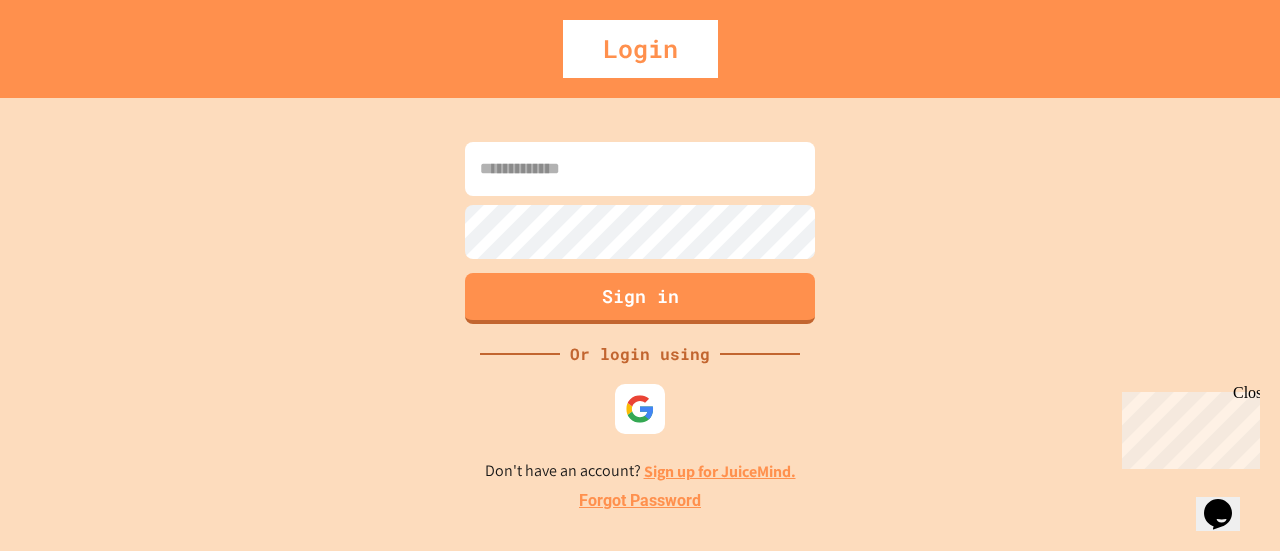 click at bounding box center [640, 169] 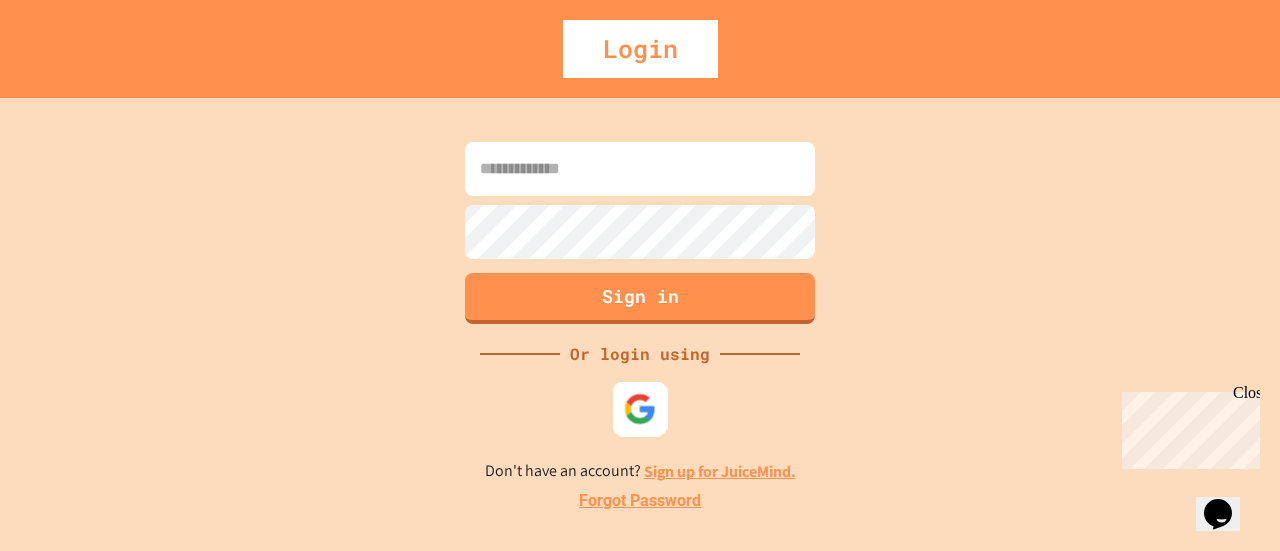 click at bounding box center (640, 408) 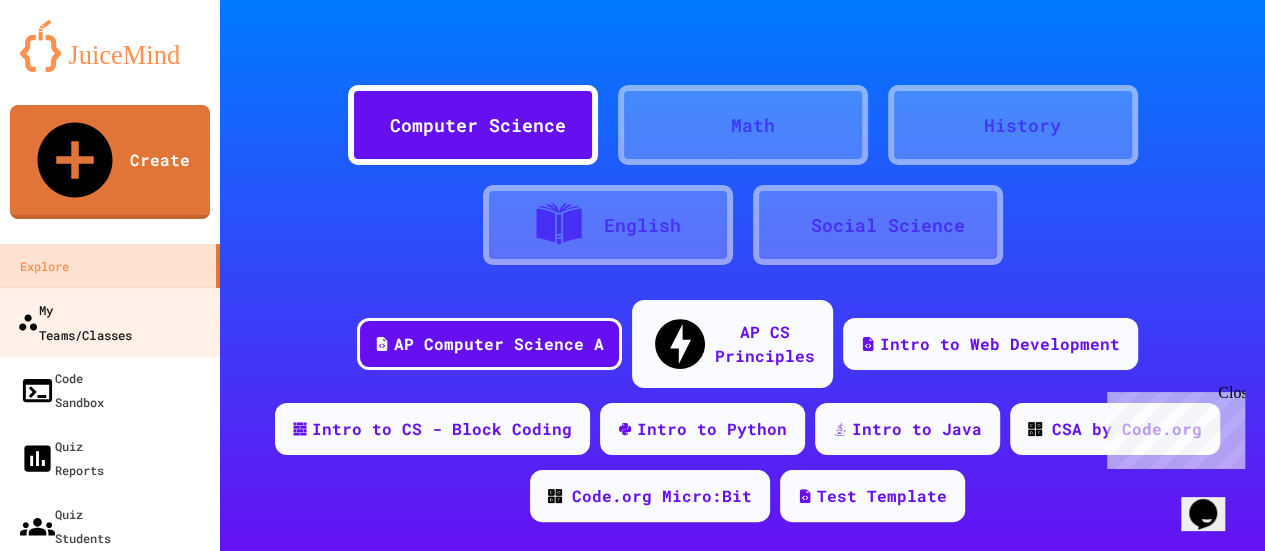 click on "My Teams/Classes" at bounding box center (74, 321) 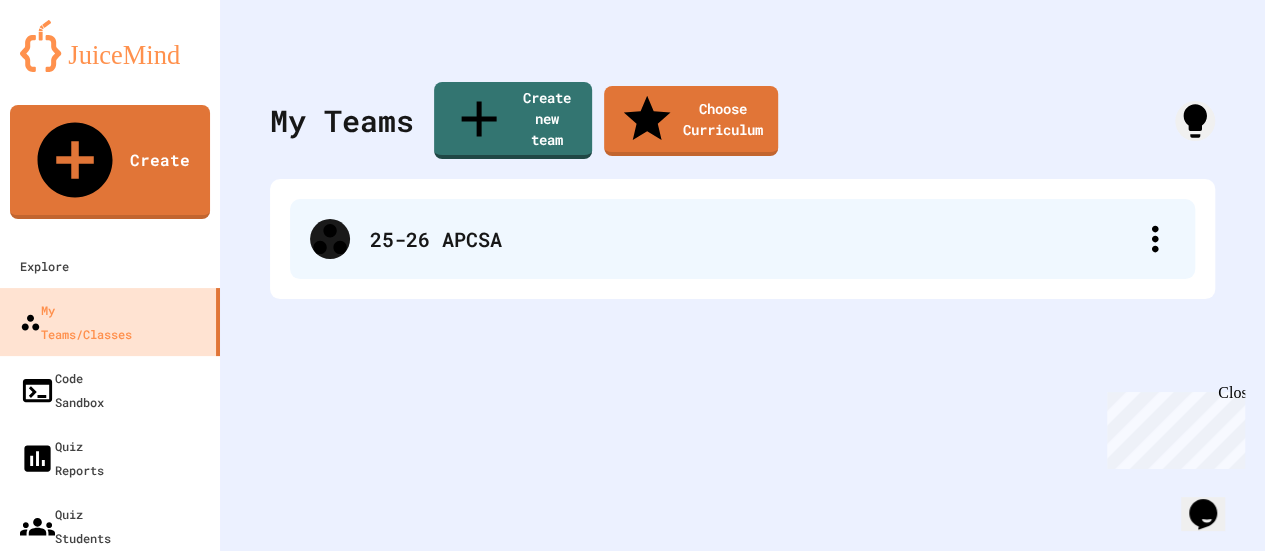 click on "25-26 APCSA" at bounding box center [752, 239] 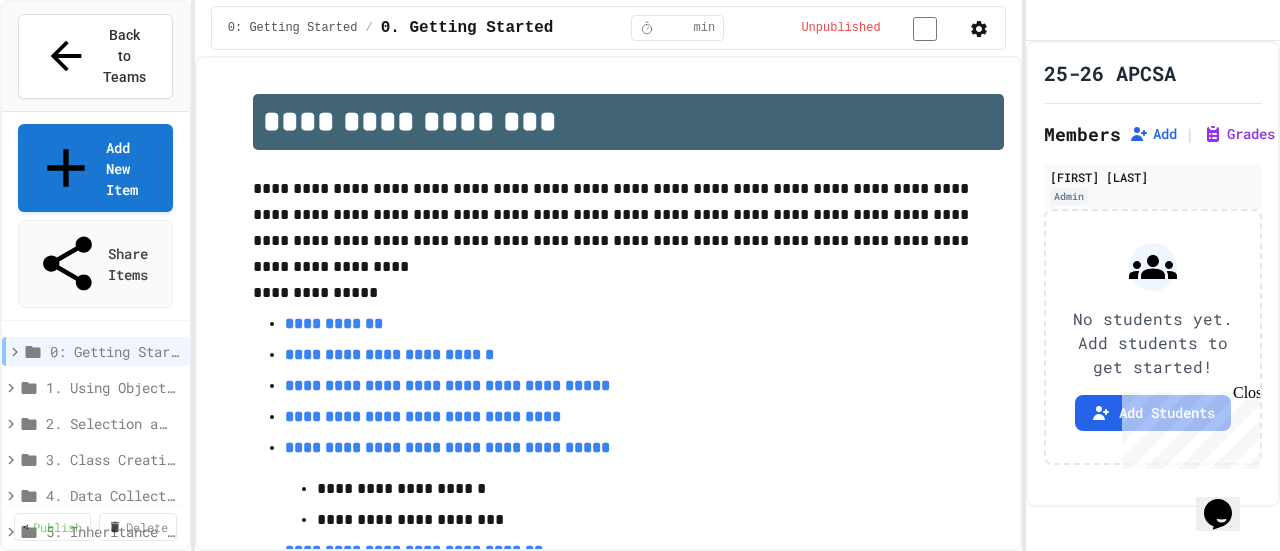 click on "2. Selection and Iteration" at bounding box center (109, 423) 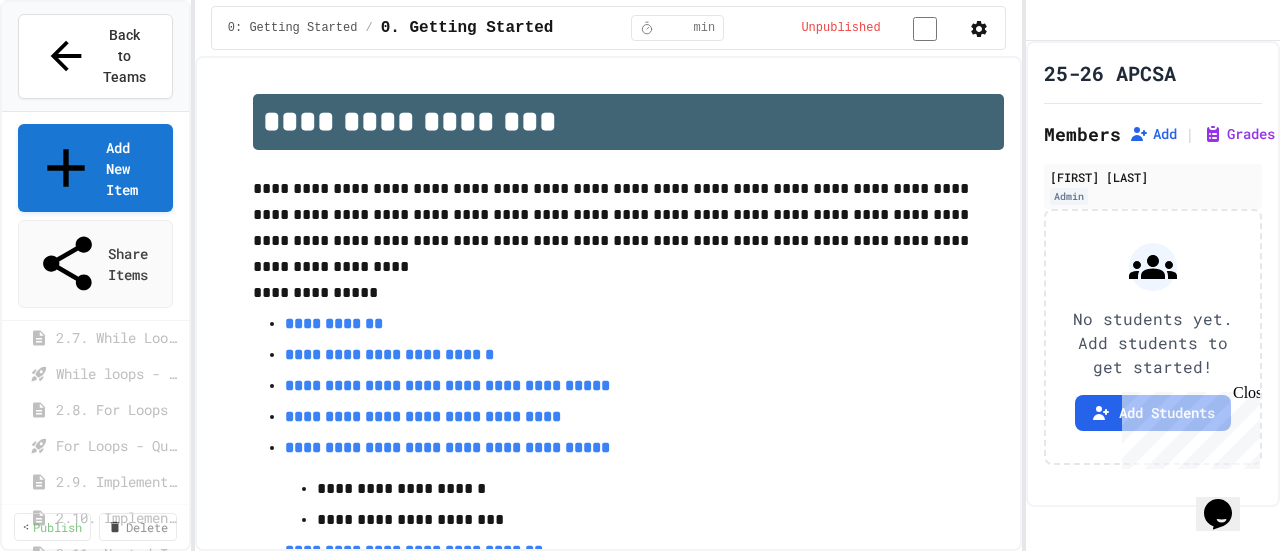 scroll, scrollTop: 0, scrollLeft: 0, axis: both 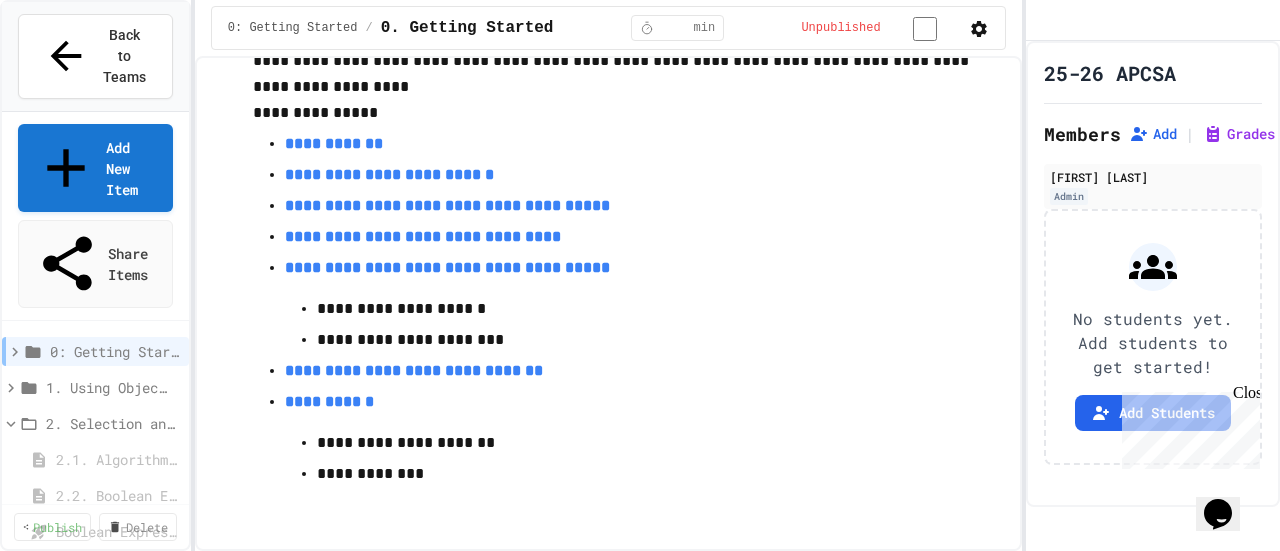 click on "1. Using Objects and Methods" at bounding box center [95, 387] 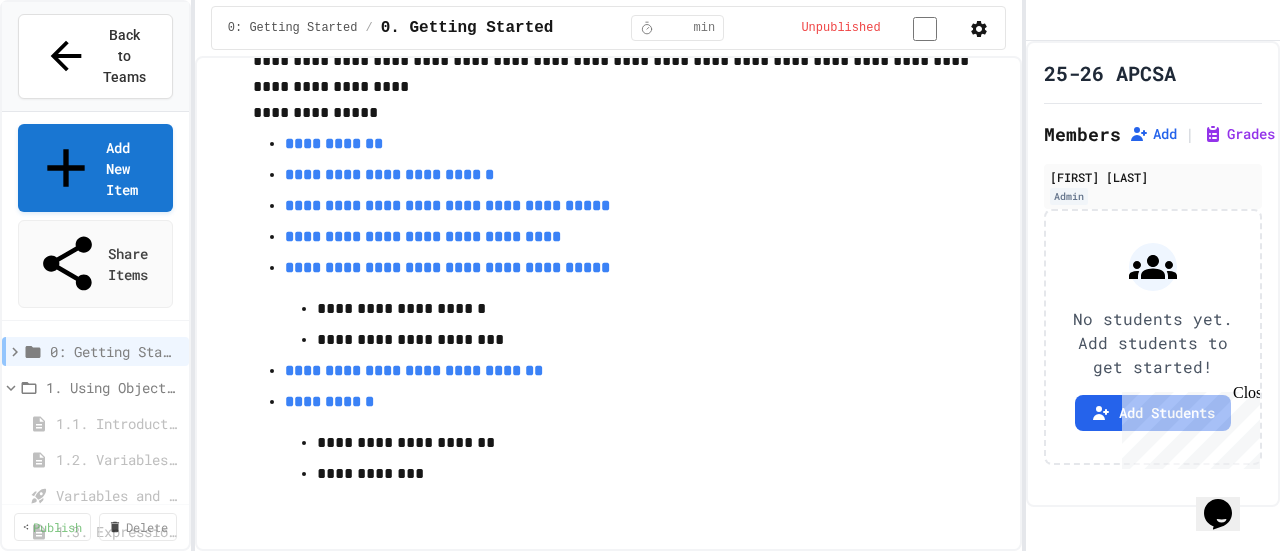 click on "0: Getting Started" at bounding box center (111, 351) 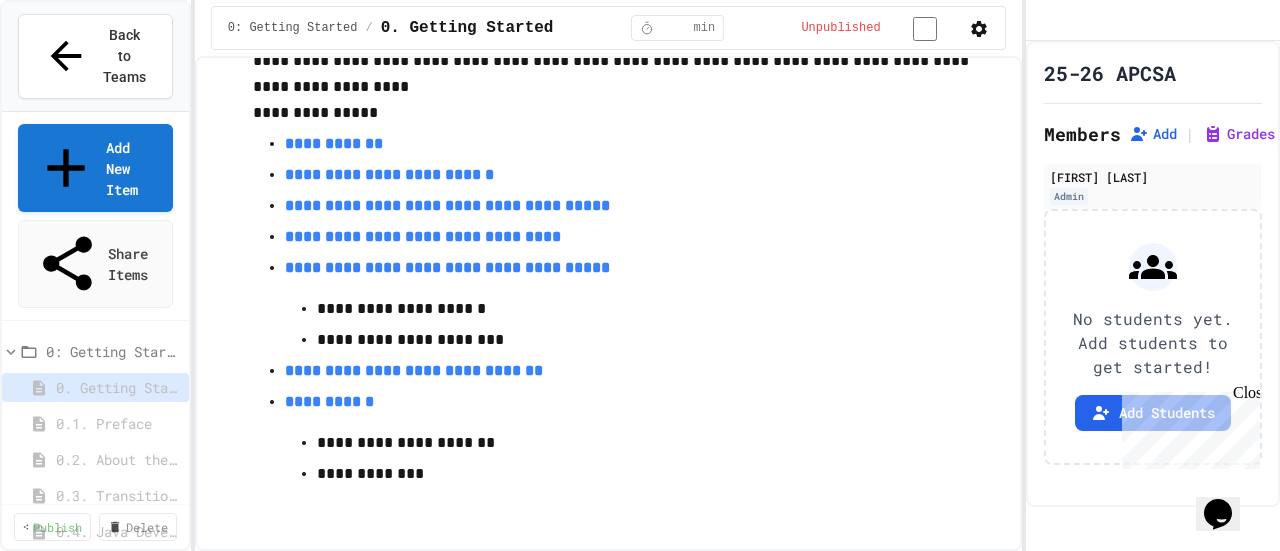 click on "0.1. Preface" at bounding box center (112, 423) 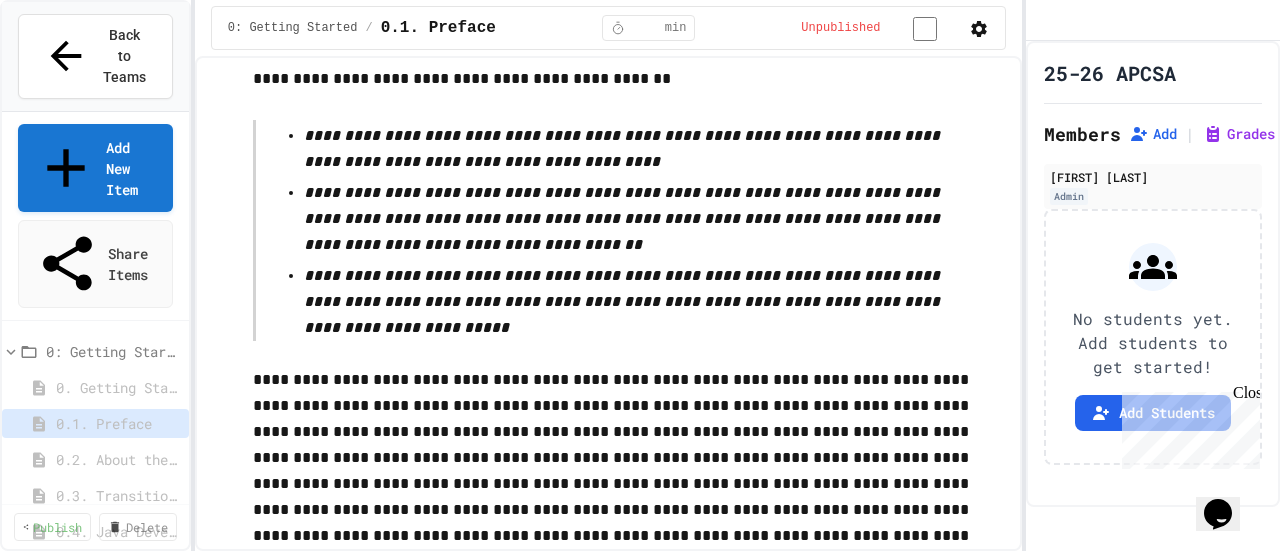 scroll, scrollTop: 4021, scrollLeft: 0, axis: vertical 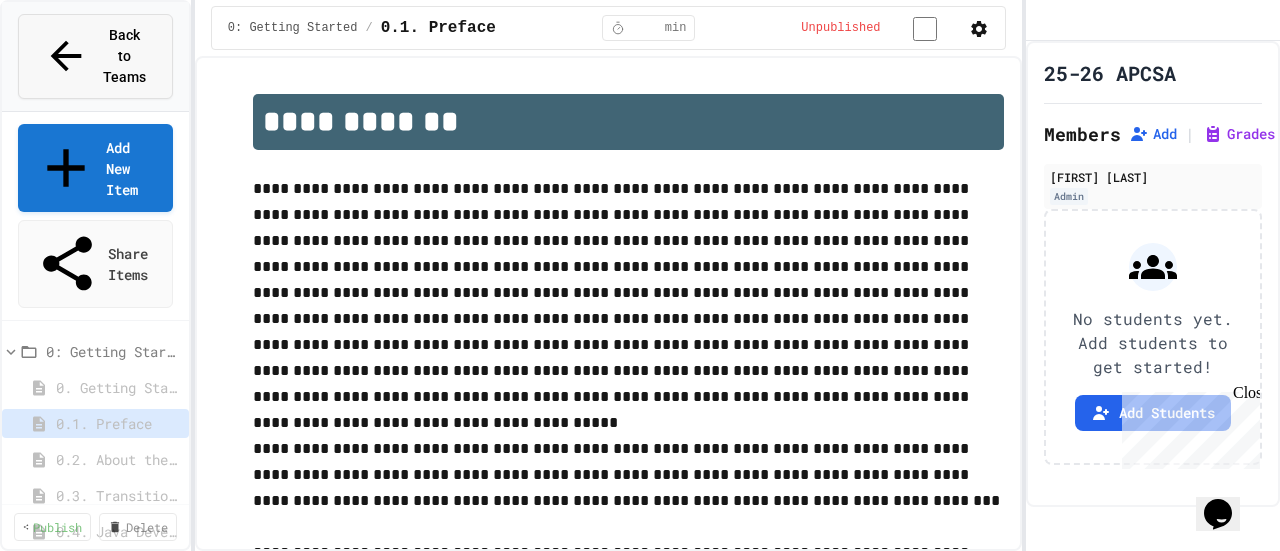 click on "Back to Teams" at bounding box center (124, 56) 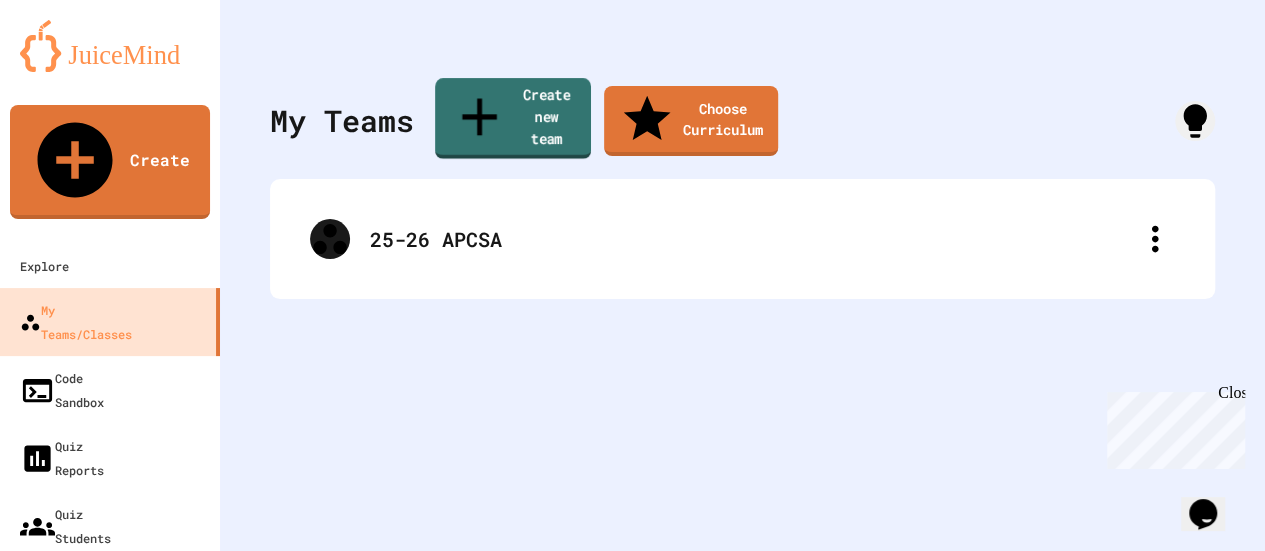 click on "Create new team" at bounding box center (513, 118) 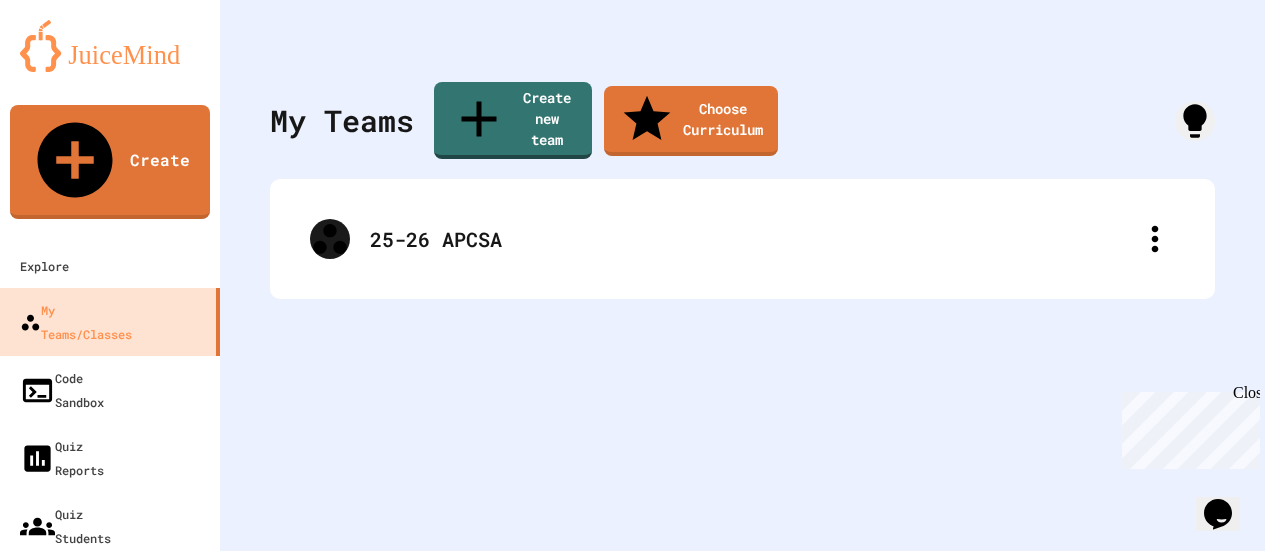 click at bounding box center (632, 4465) 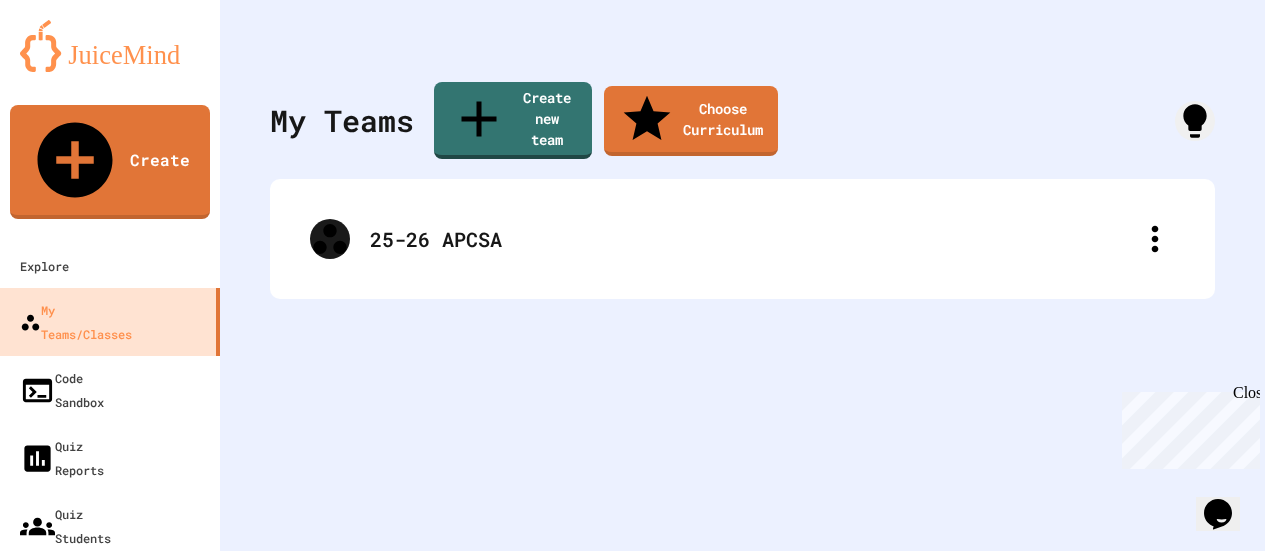 type on "**********" 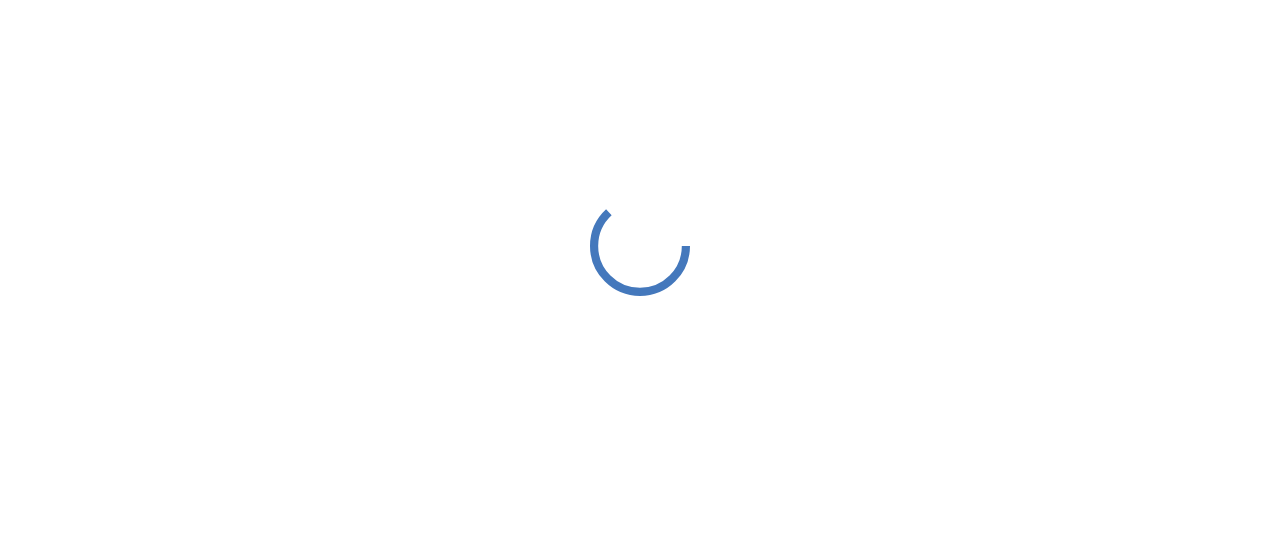 scroll, scrollTop: 0, scrollLeft: 0, axis: both 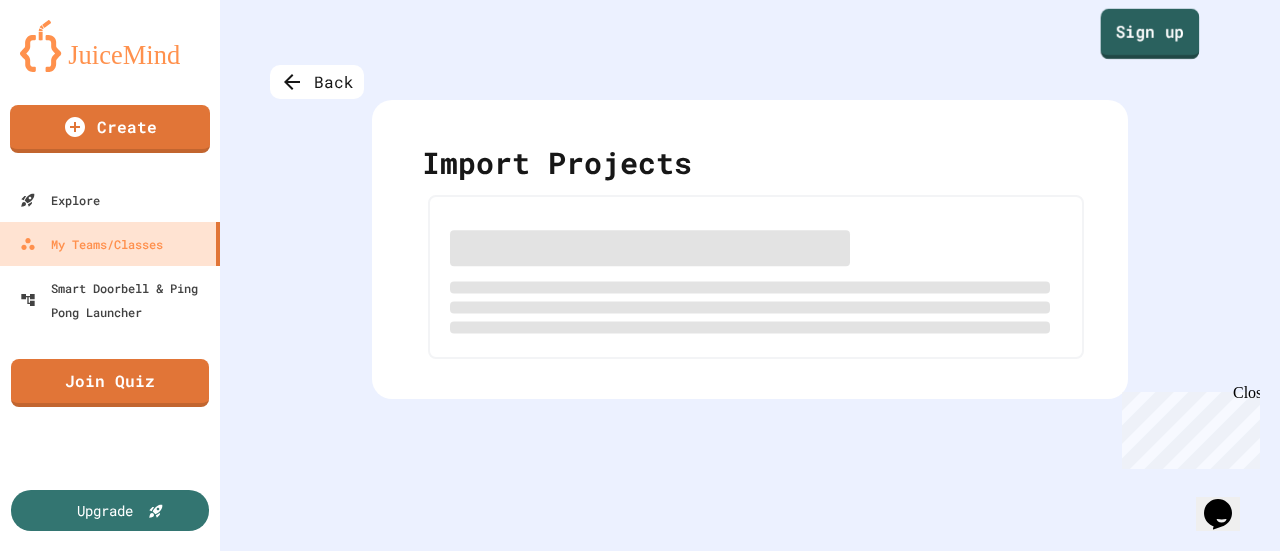 click on "Sign up" at bounding box center (1150, 34) 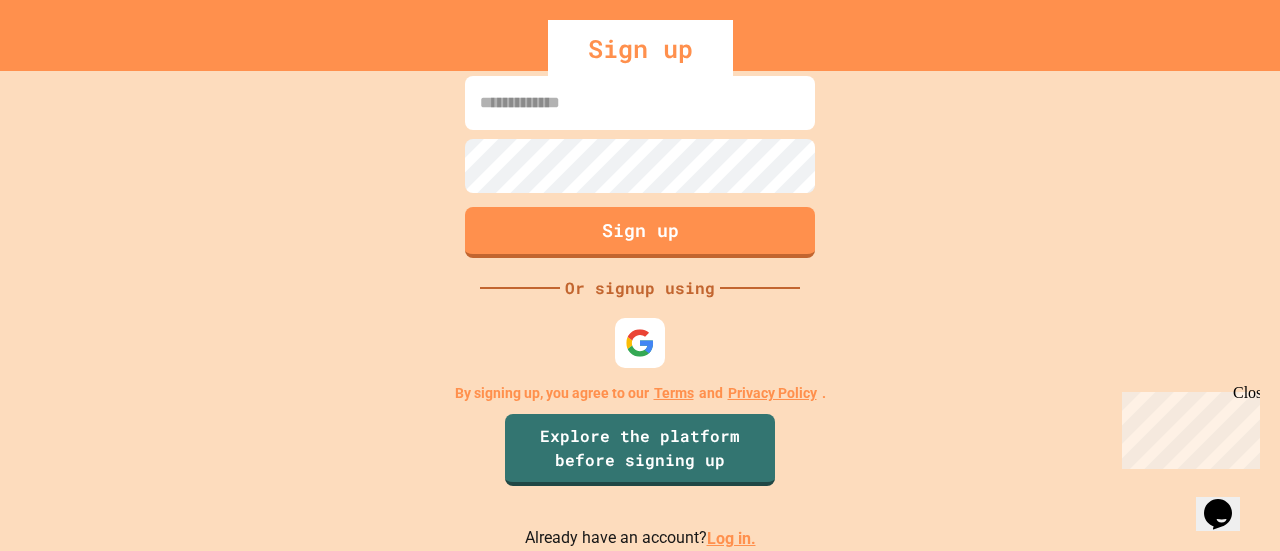 click on "Log in." at bounding box center (731, 538) 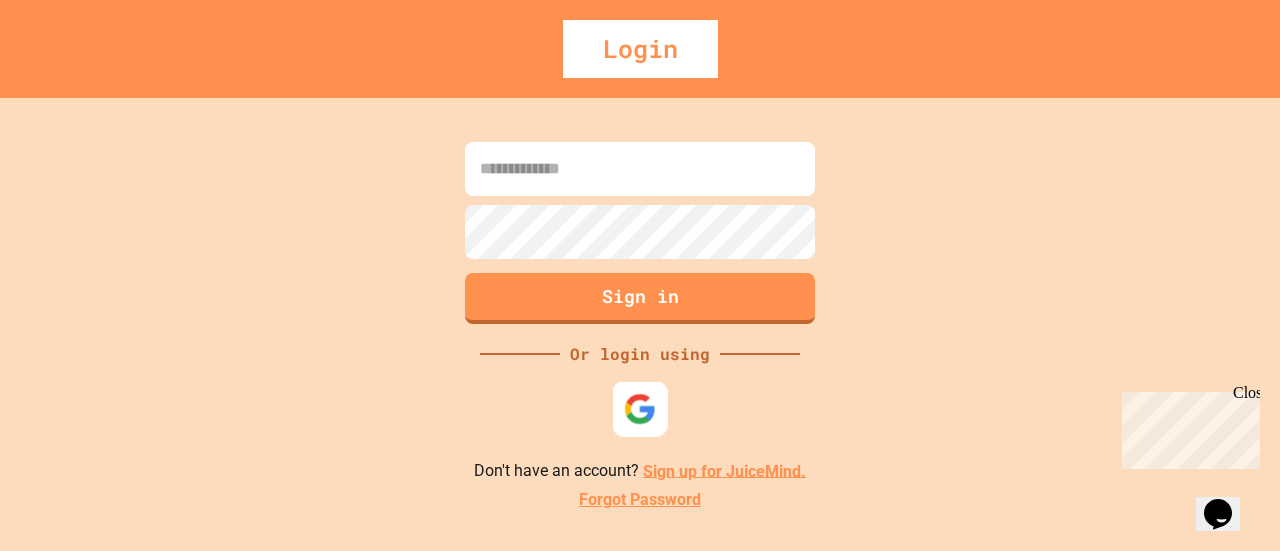 click at bounding box center (640, 408) 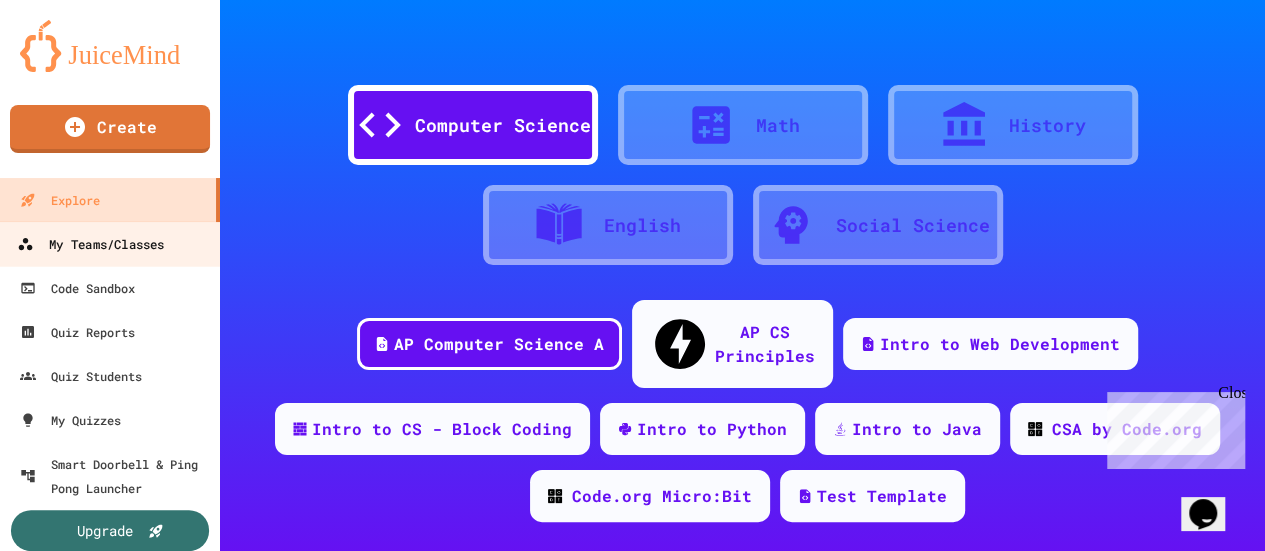 click on "My Teams/Classes" at bounding box center (90, 244) 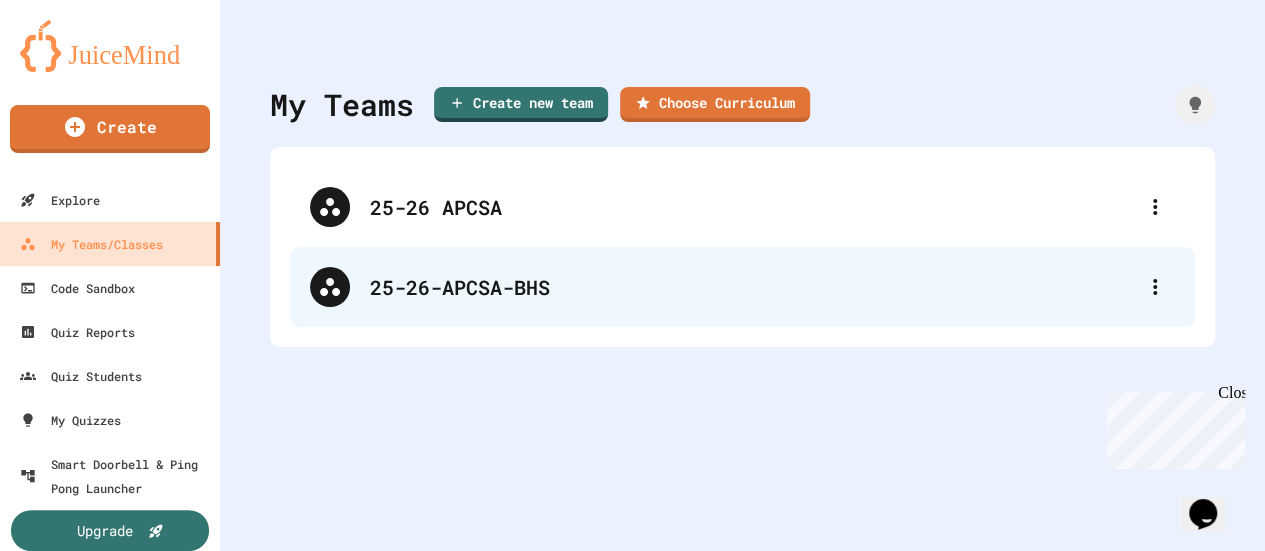 click on "25-26-APCSA-BHS" at bounding box center [742, 287] 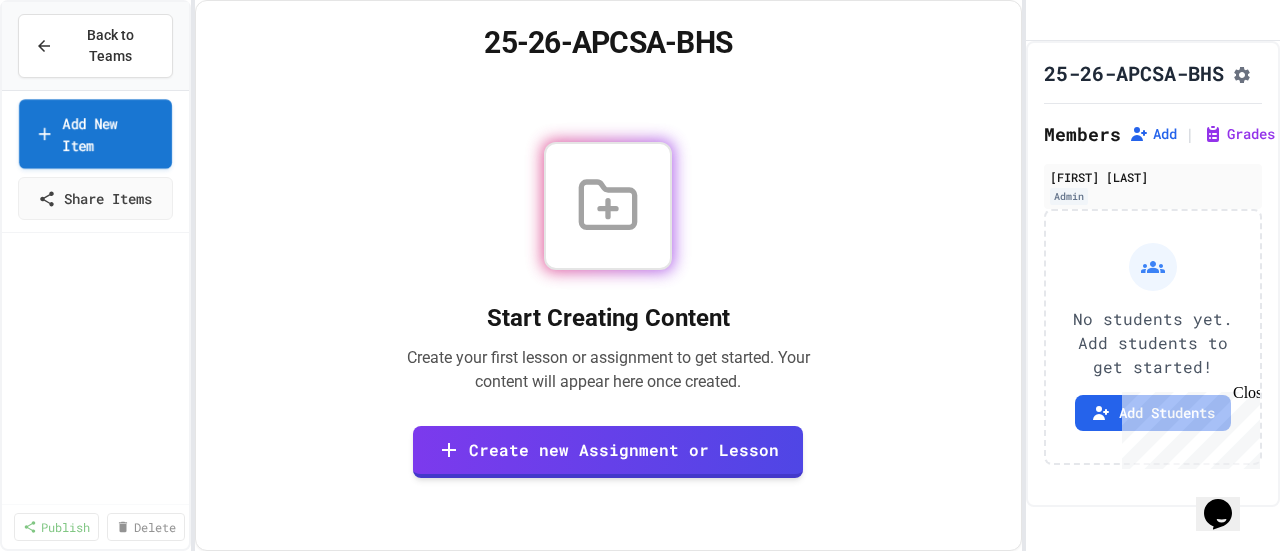 click on "Add New Item" at bounding box center [95, 133] 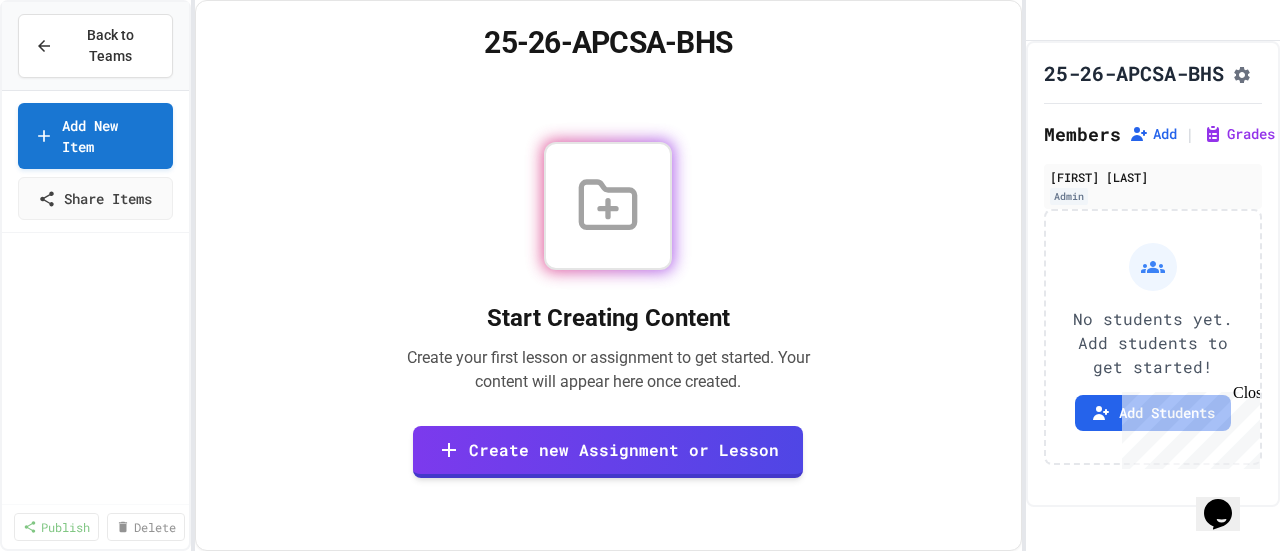 click on "Cancel" at bounding box center (640, 927) 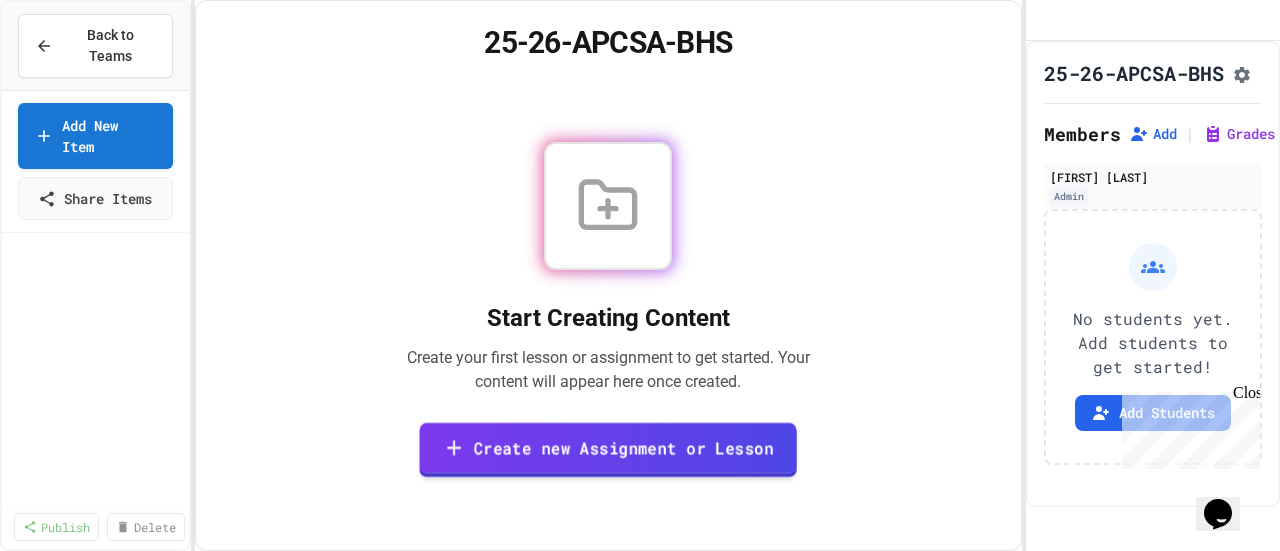 click on "Create new Assignment or Lesson" at bounding box center (608, 449) 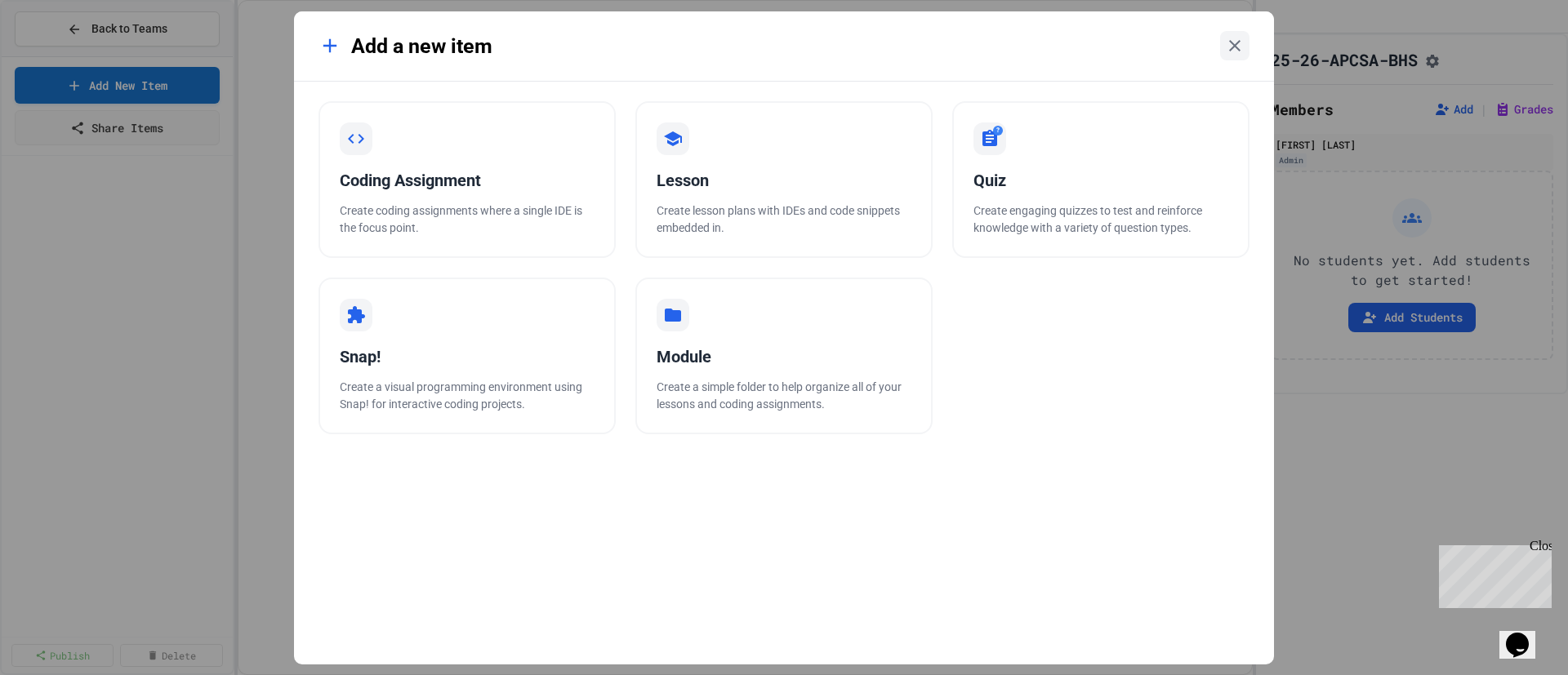 click 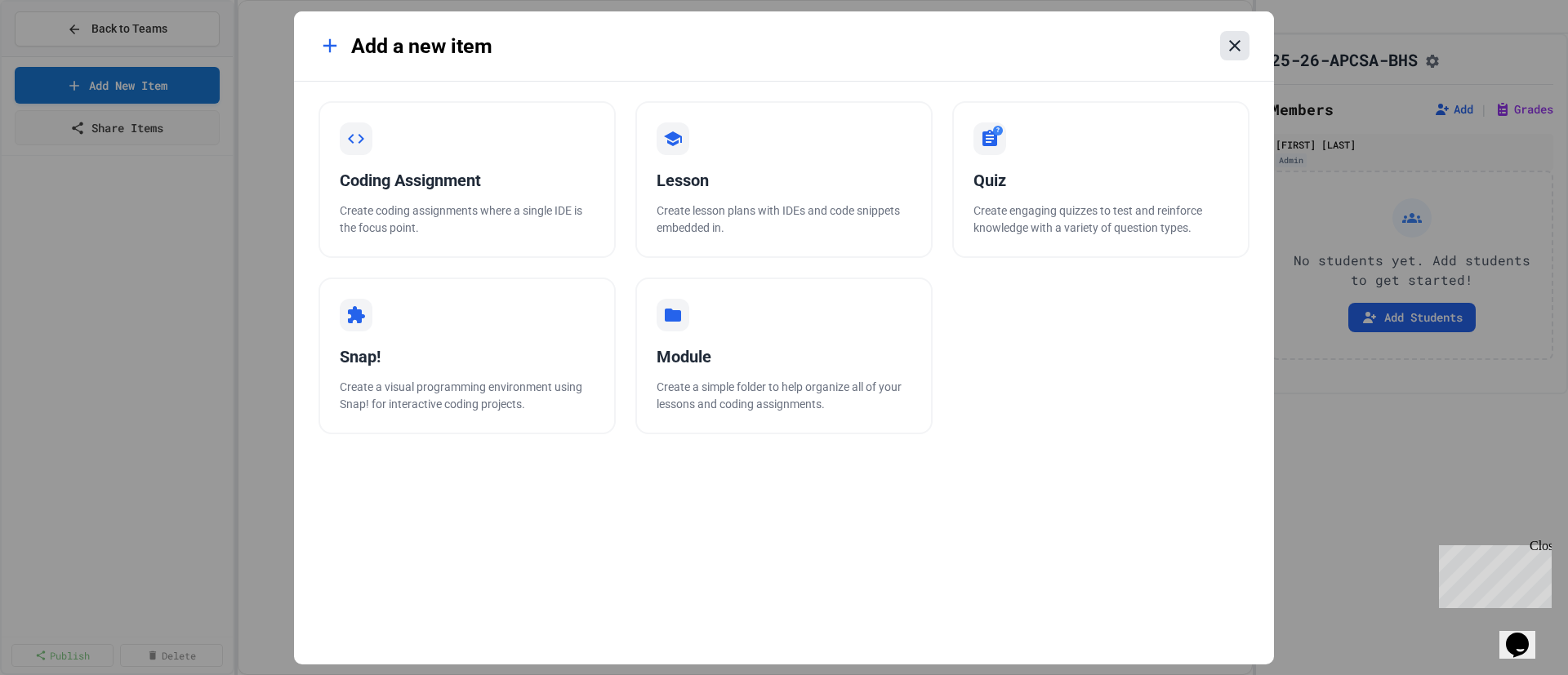 click 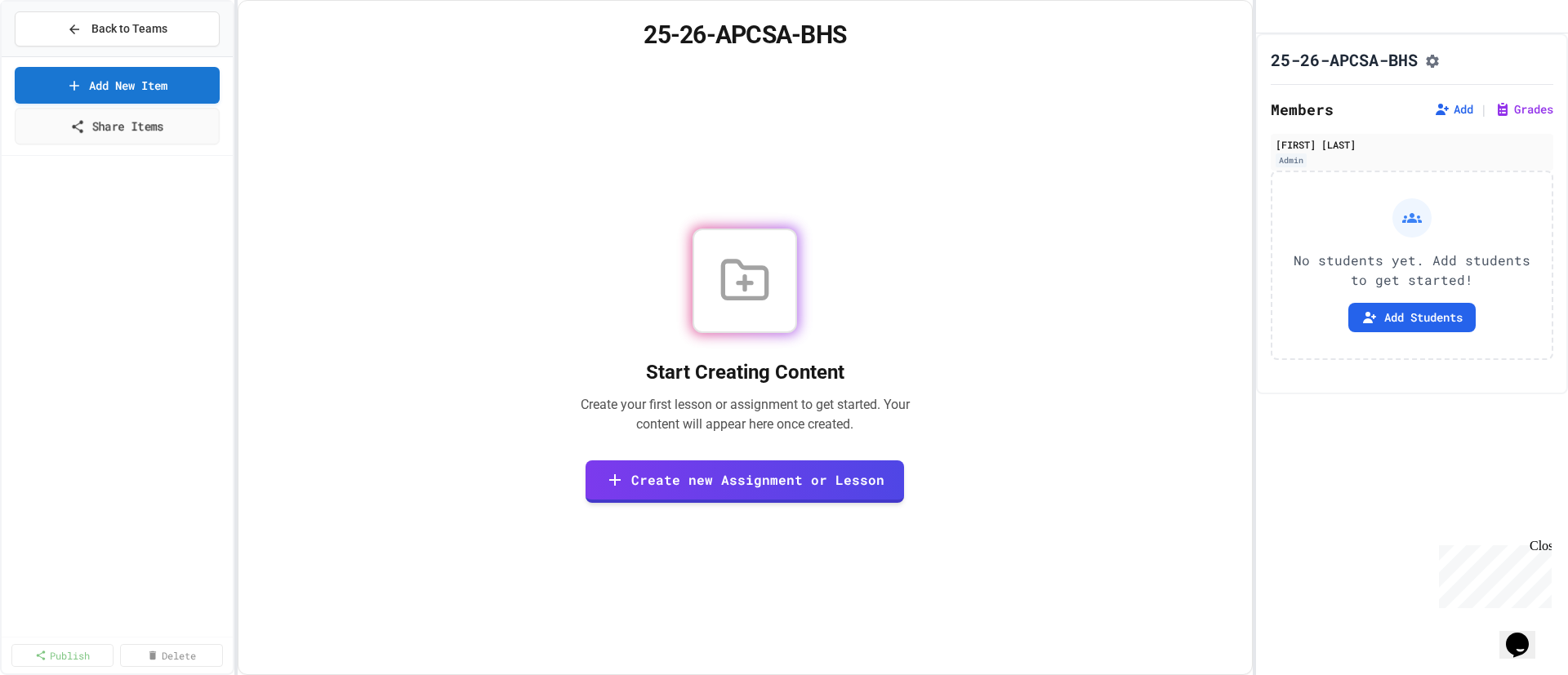 click on "Share Items" at bounding box center (117, 126) 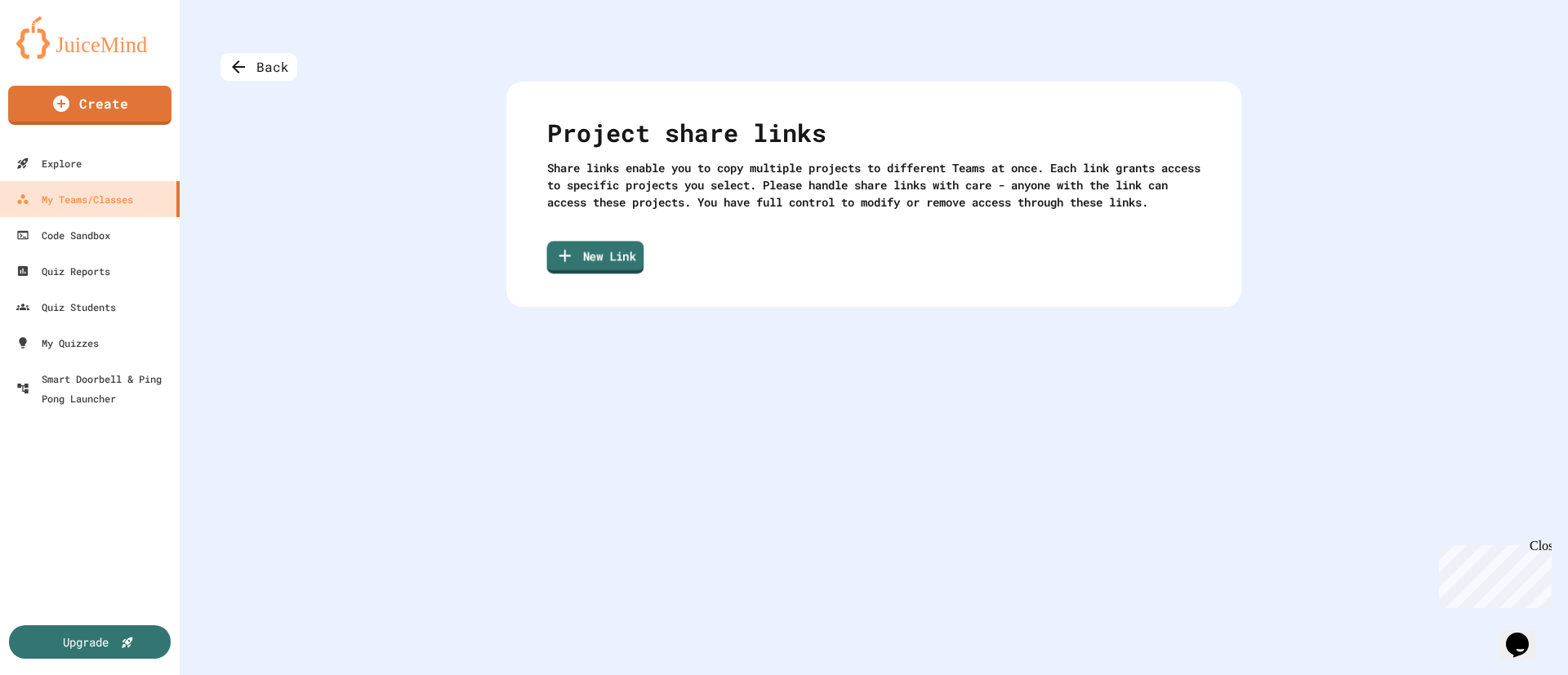 click on "New Link" at bounding box center [595, 257] 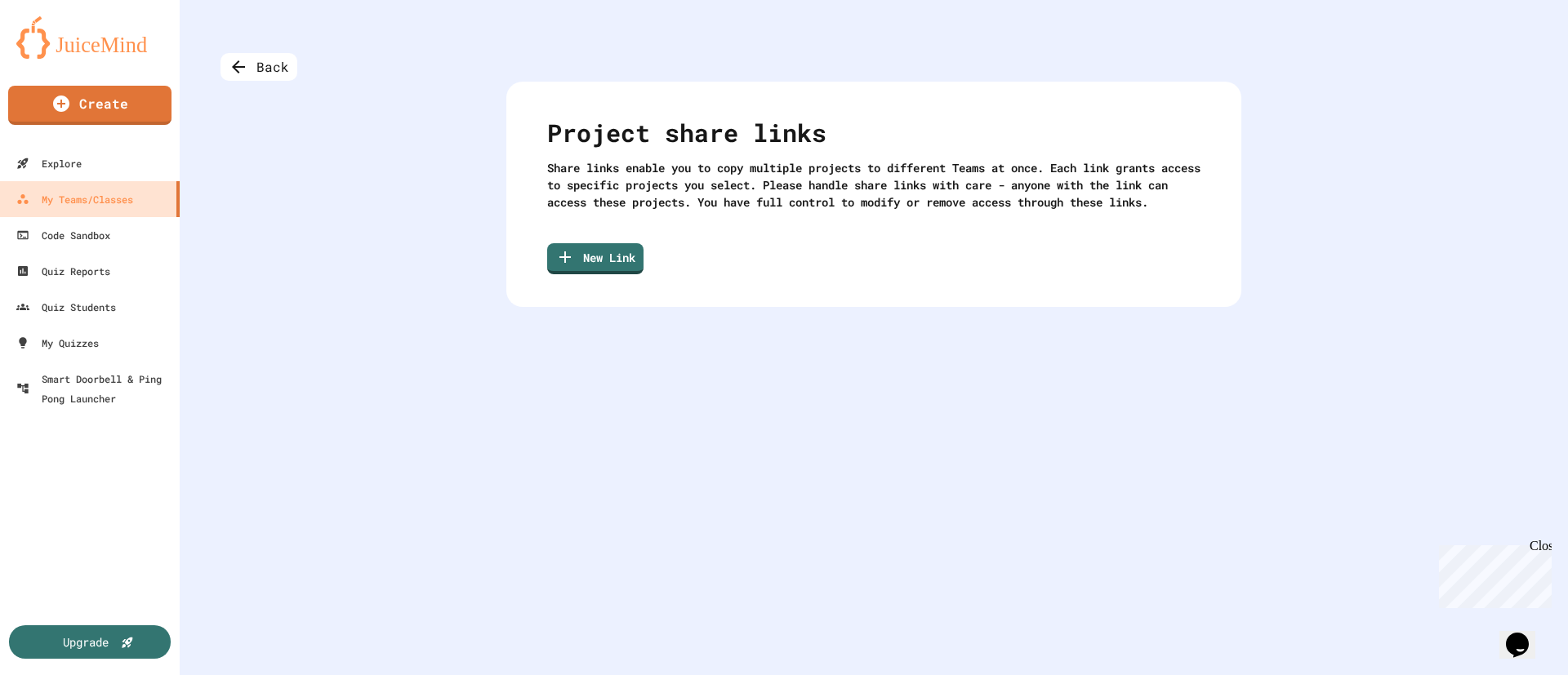 click 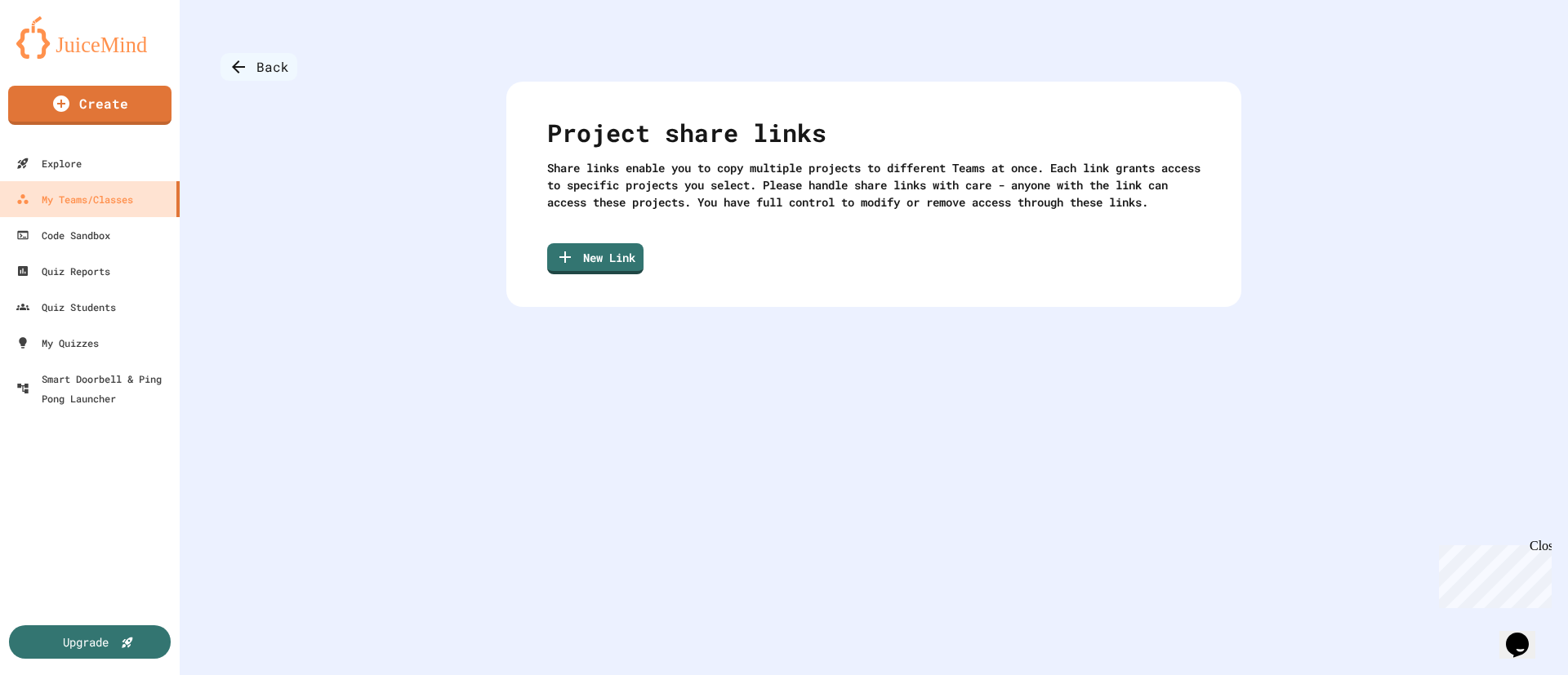 click on "Back" at bounding box center [259, 67] 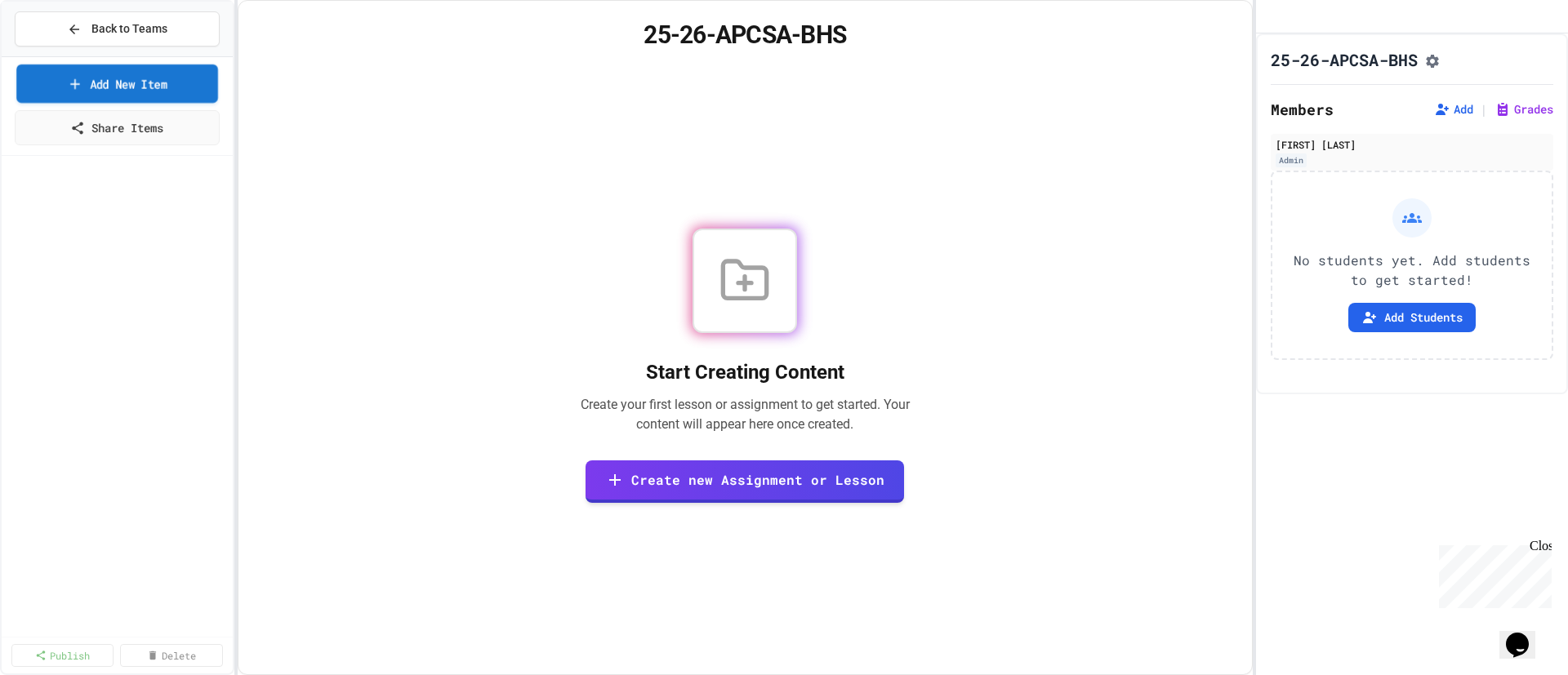 click on "Add New Item" at bounding box center [117, 83] 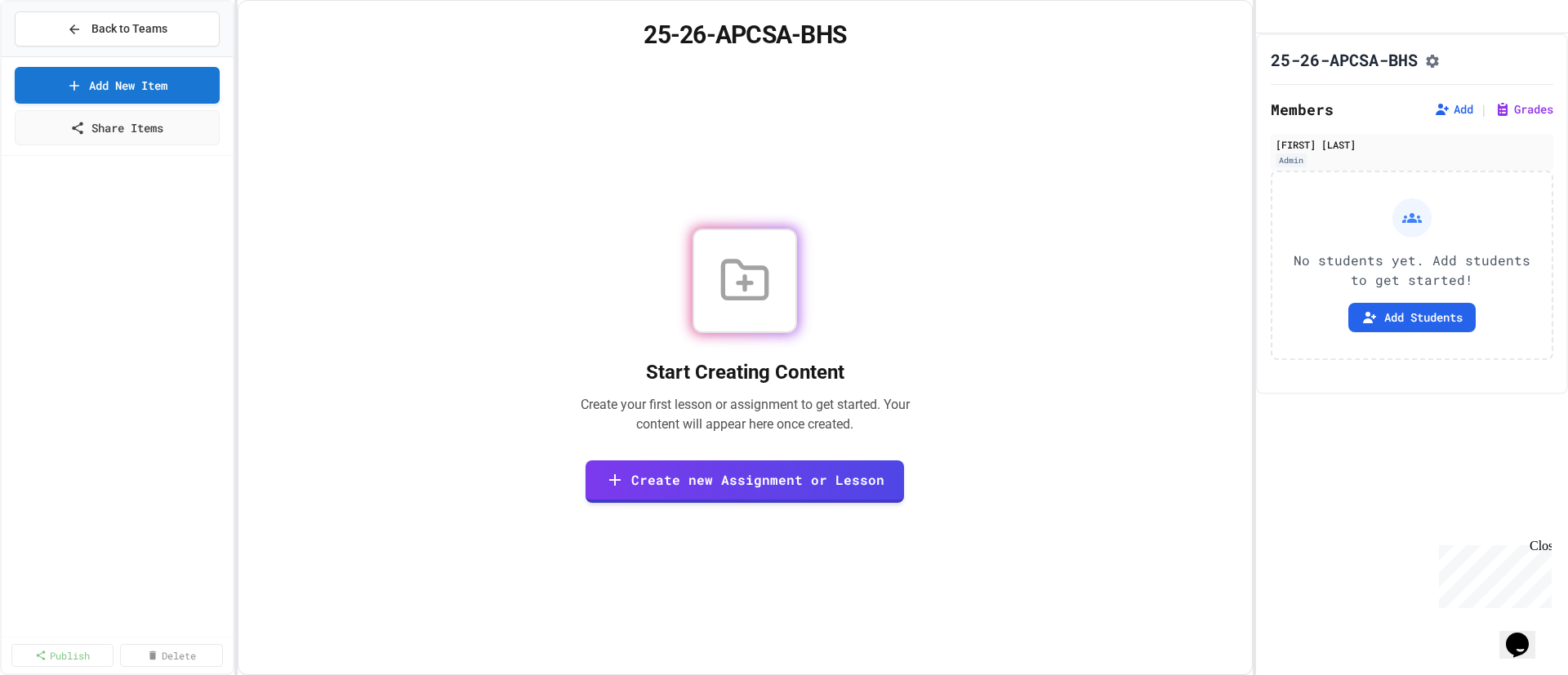 click on "Create Manually Use the traditional method to create content from scratch" at bounding box center [784, 840] 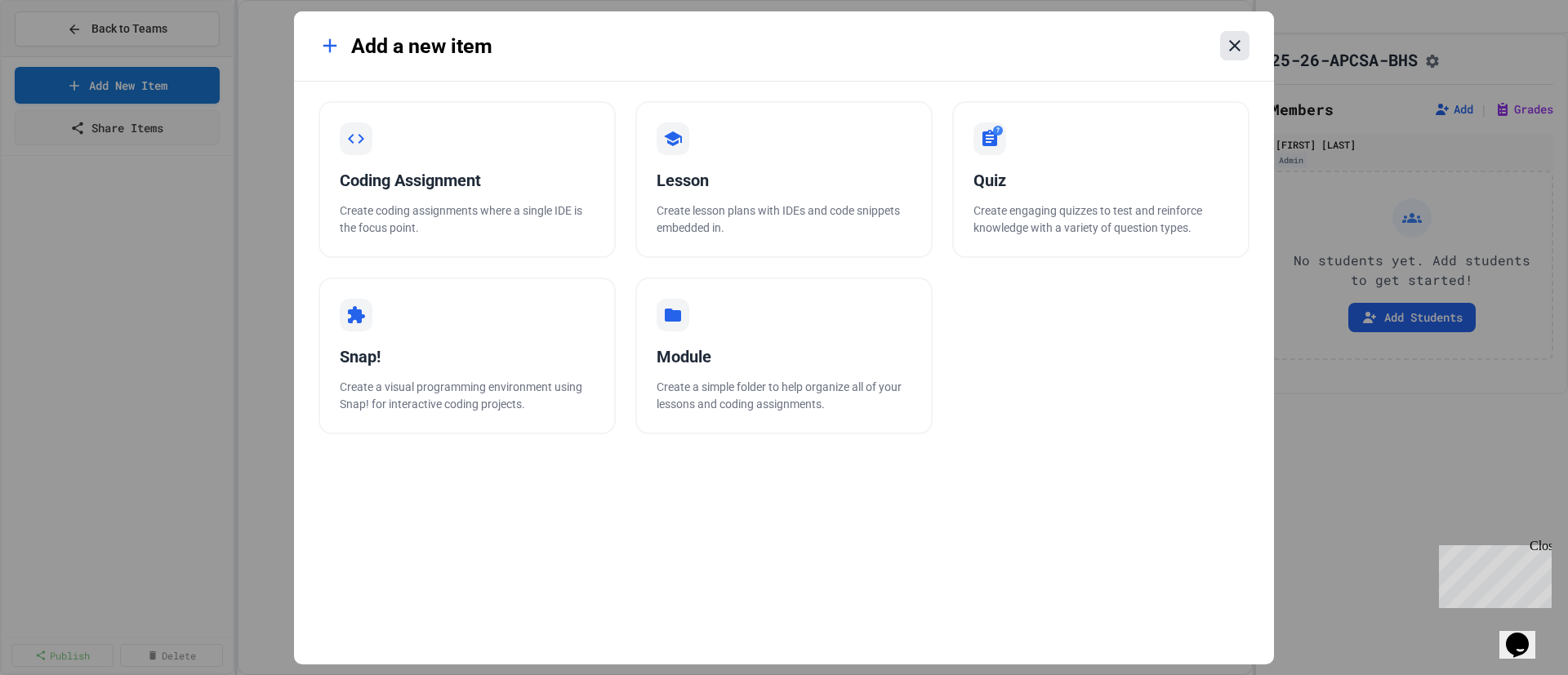 click 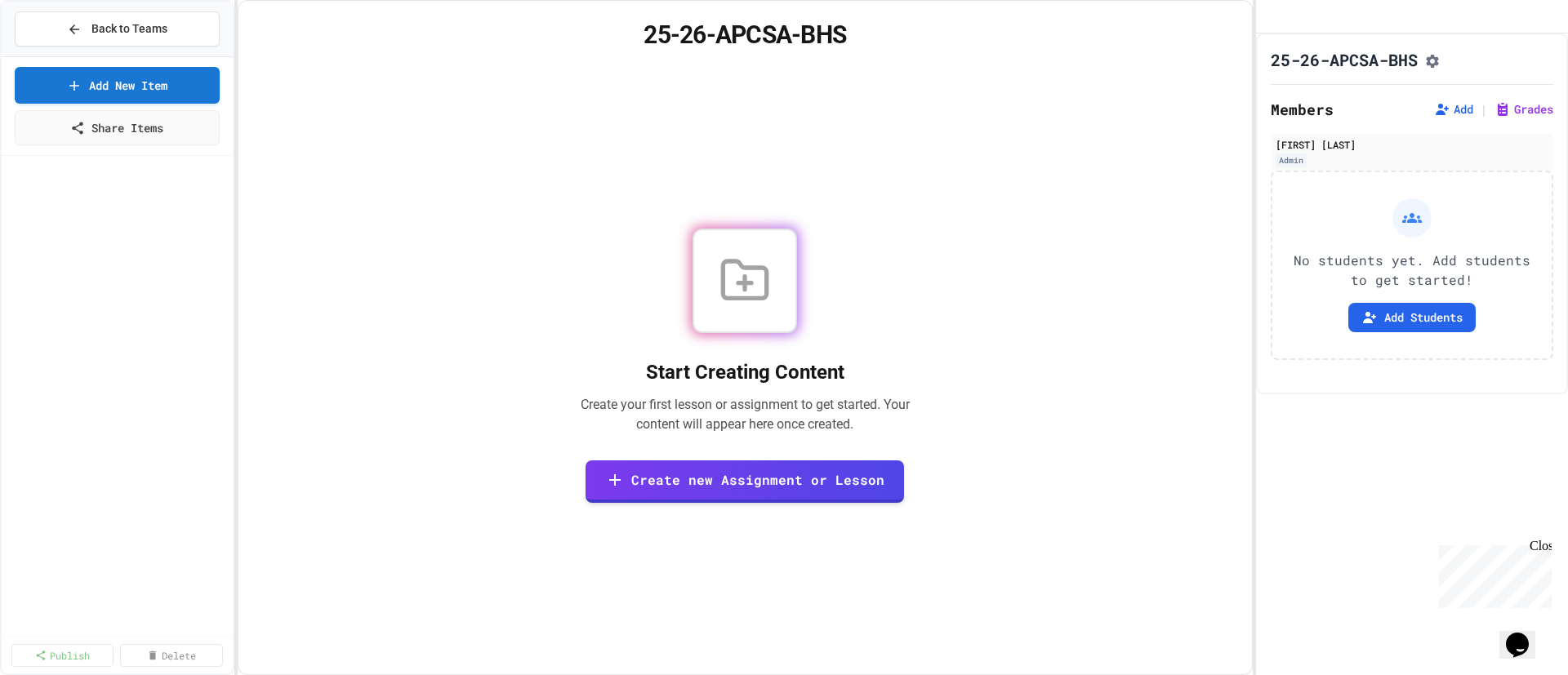 click on "Cancel" at bounding box center [784, 982] 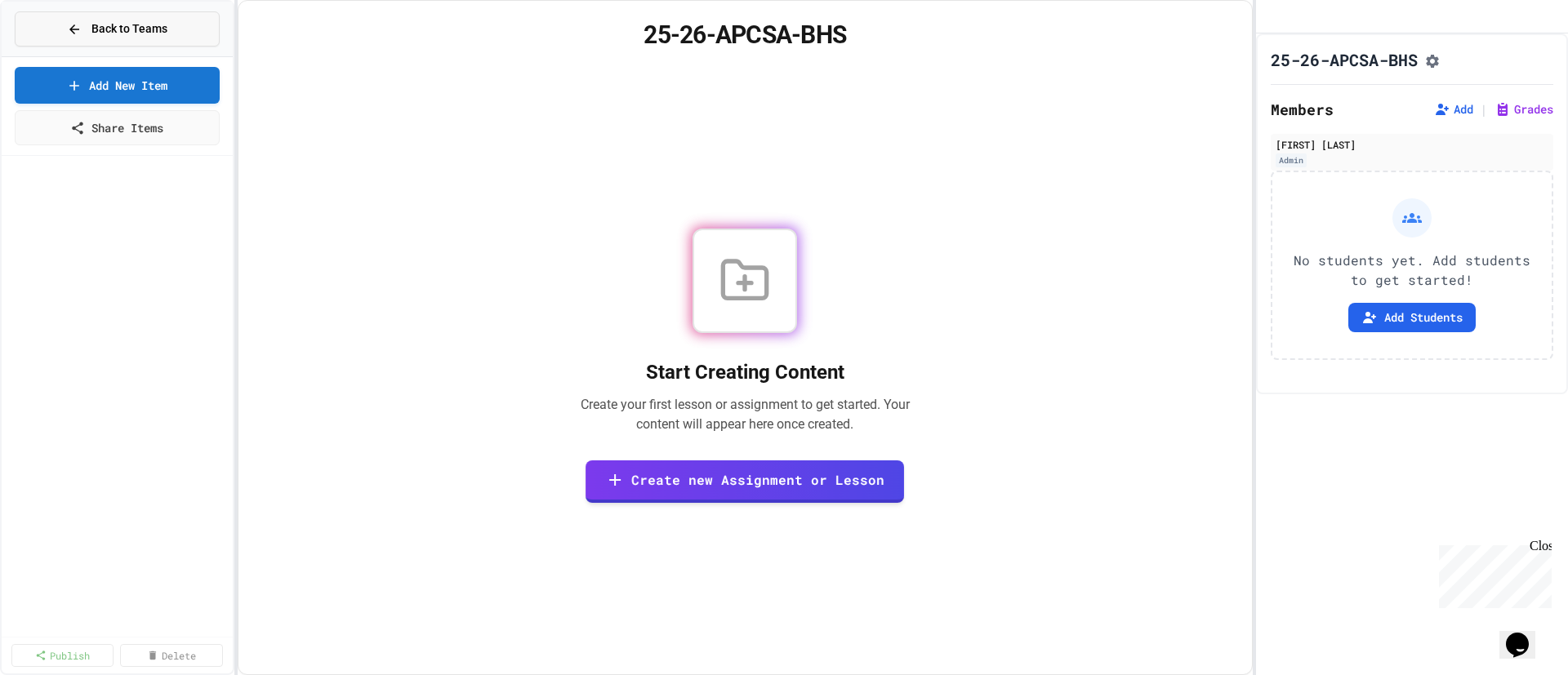 click on "Back to Teams" at bounding box center (117, 29) 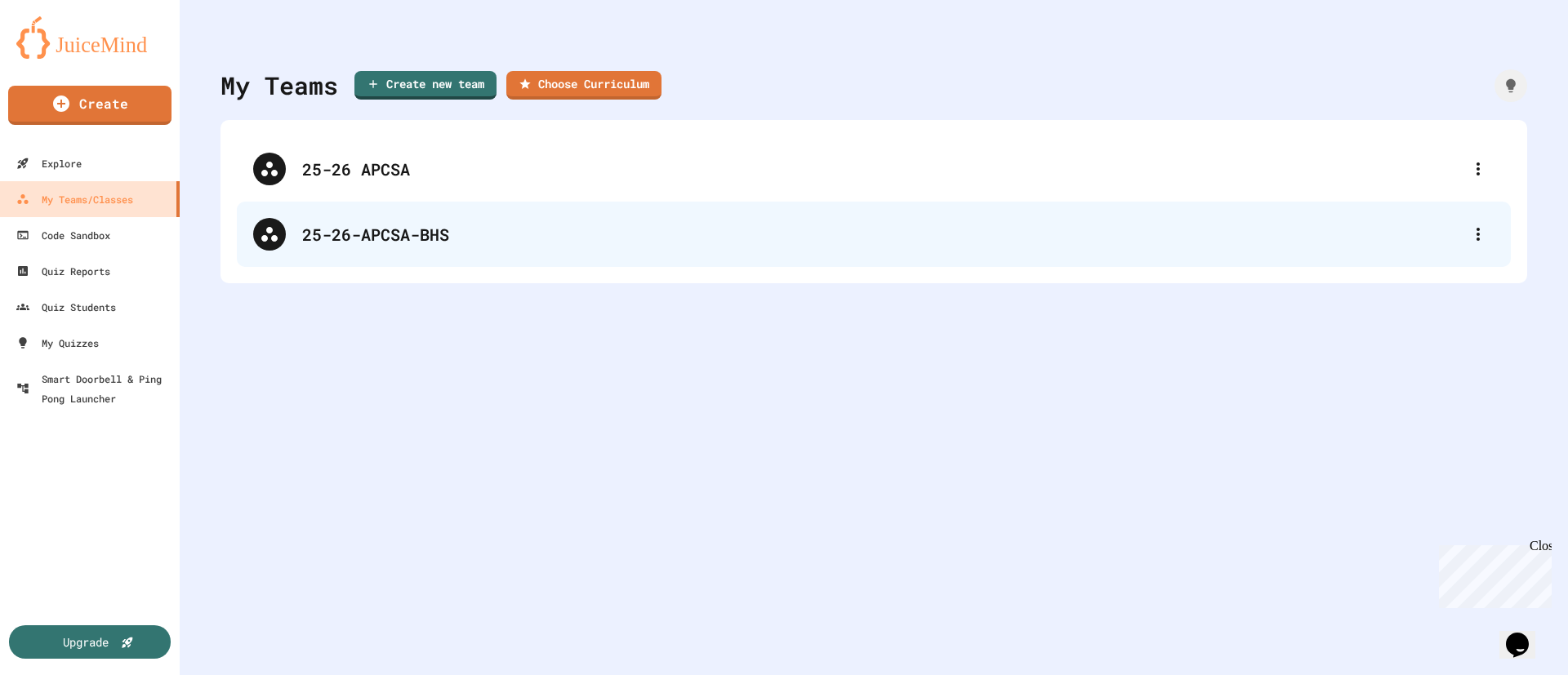 click on "25-26-APCSA-BHS" at bounding box center [882, 234] 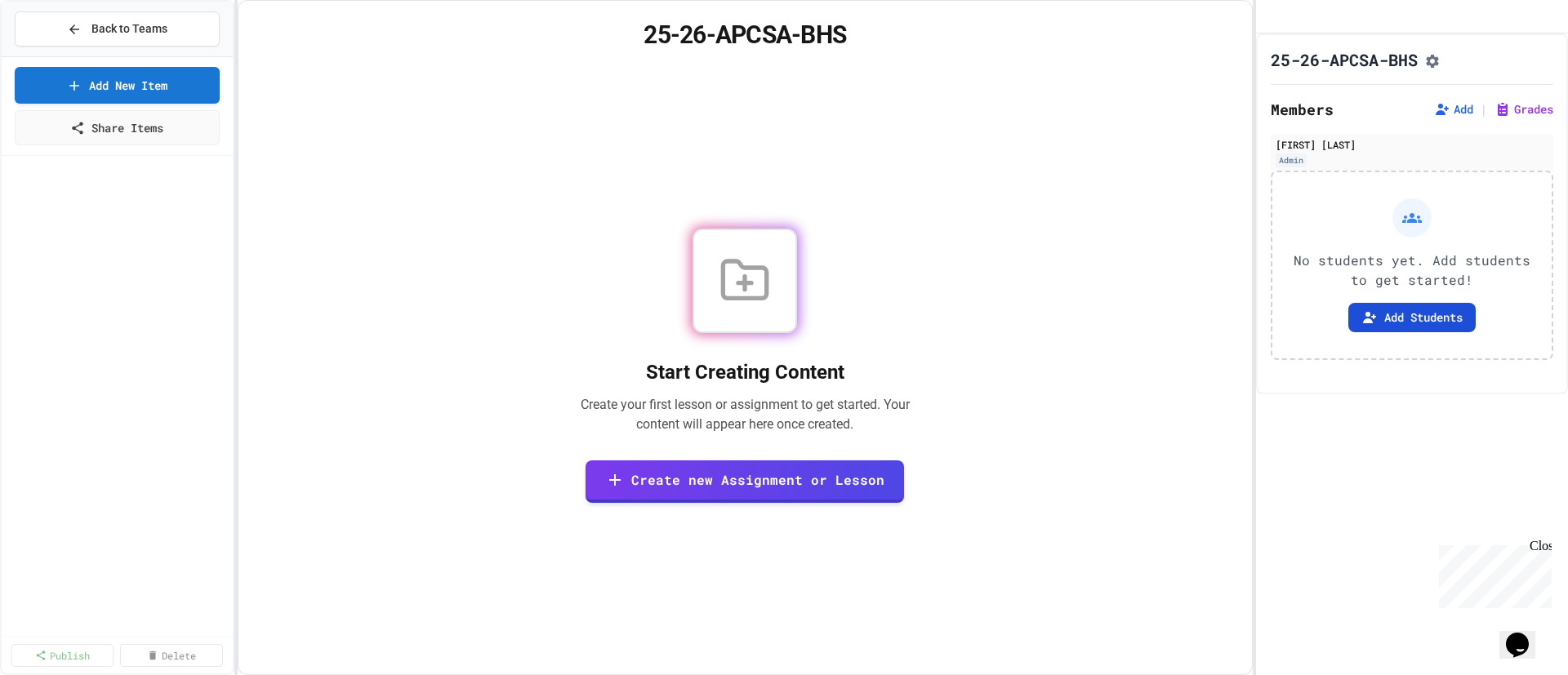 click on "Add Students" at bounding box center [1412, 318] 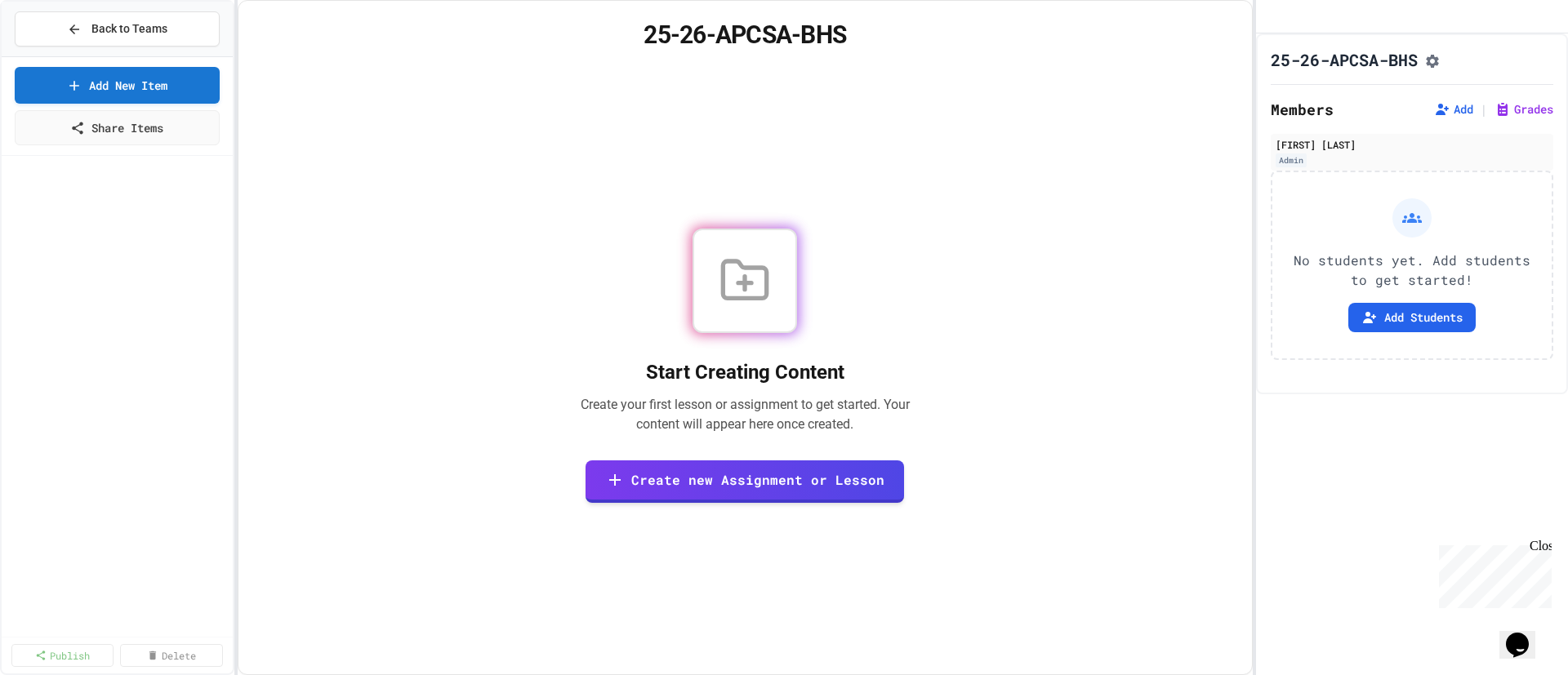 click on "Copy" at bounding box center (952, 770) 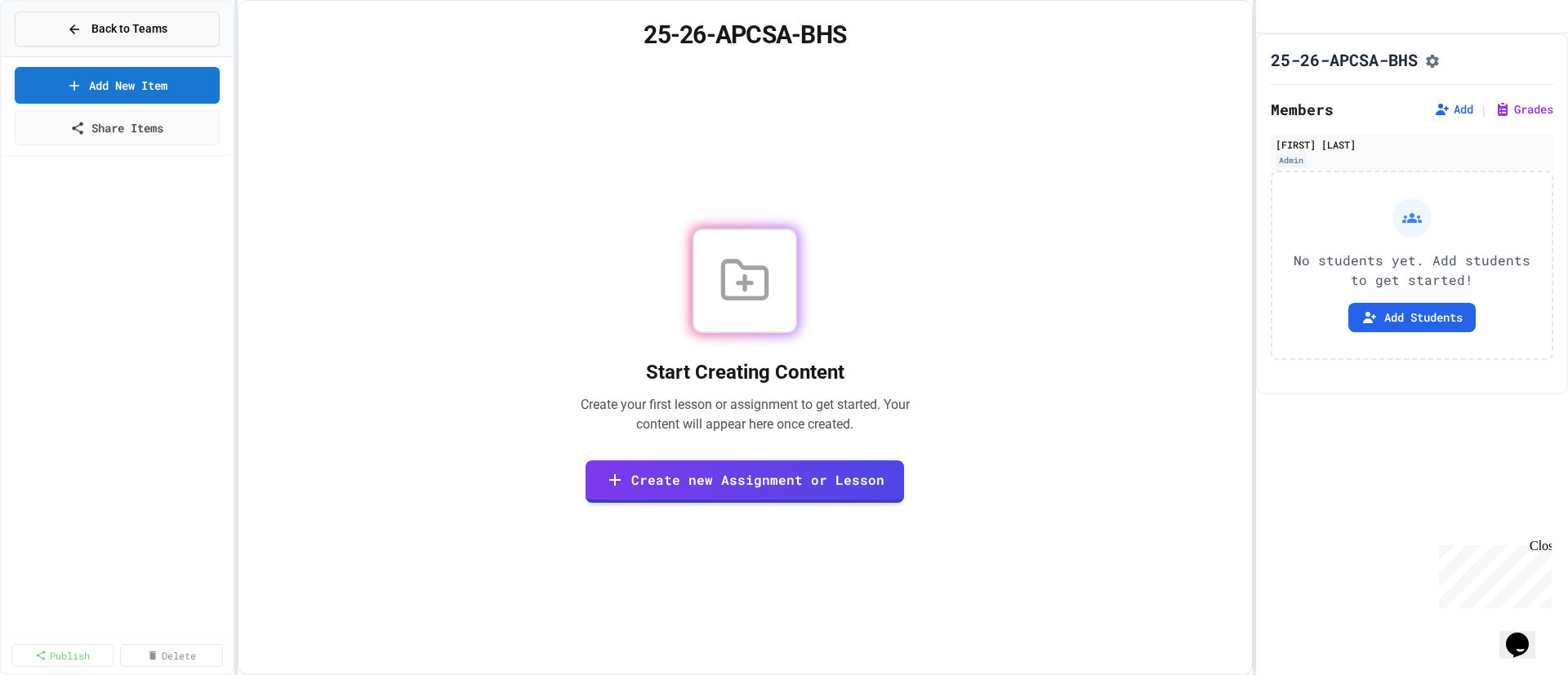 click on "Back to Teams" at bounding box center [129, 29] 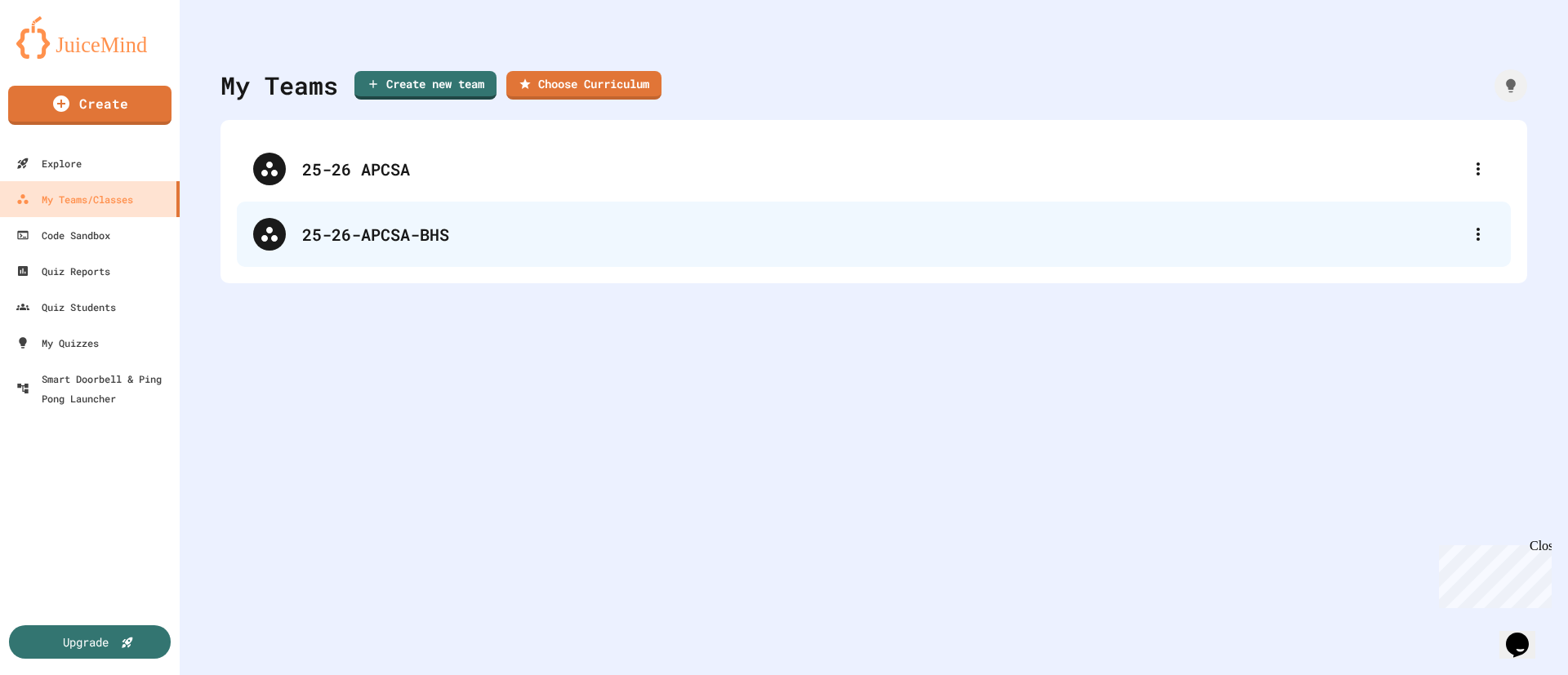 click on "25-26-APCSA-BHS" at bounding box center (882, 234) 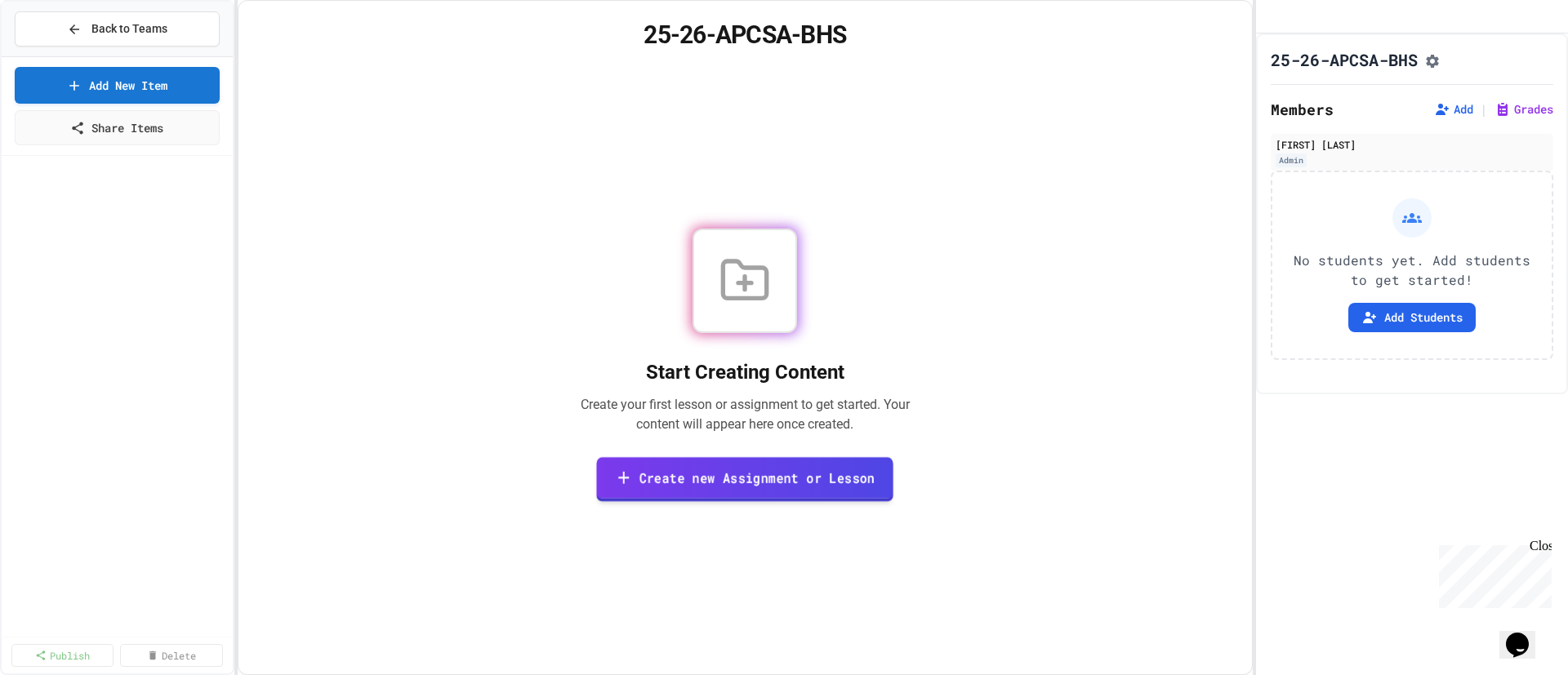click on "Create new Assignment or Lesson" at bounding box center (745, 478) 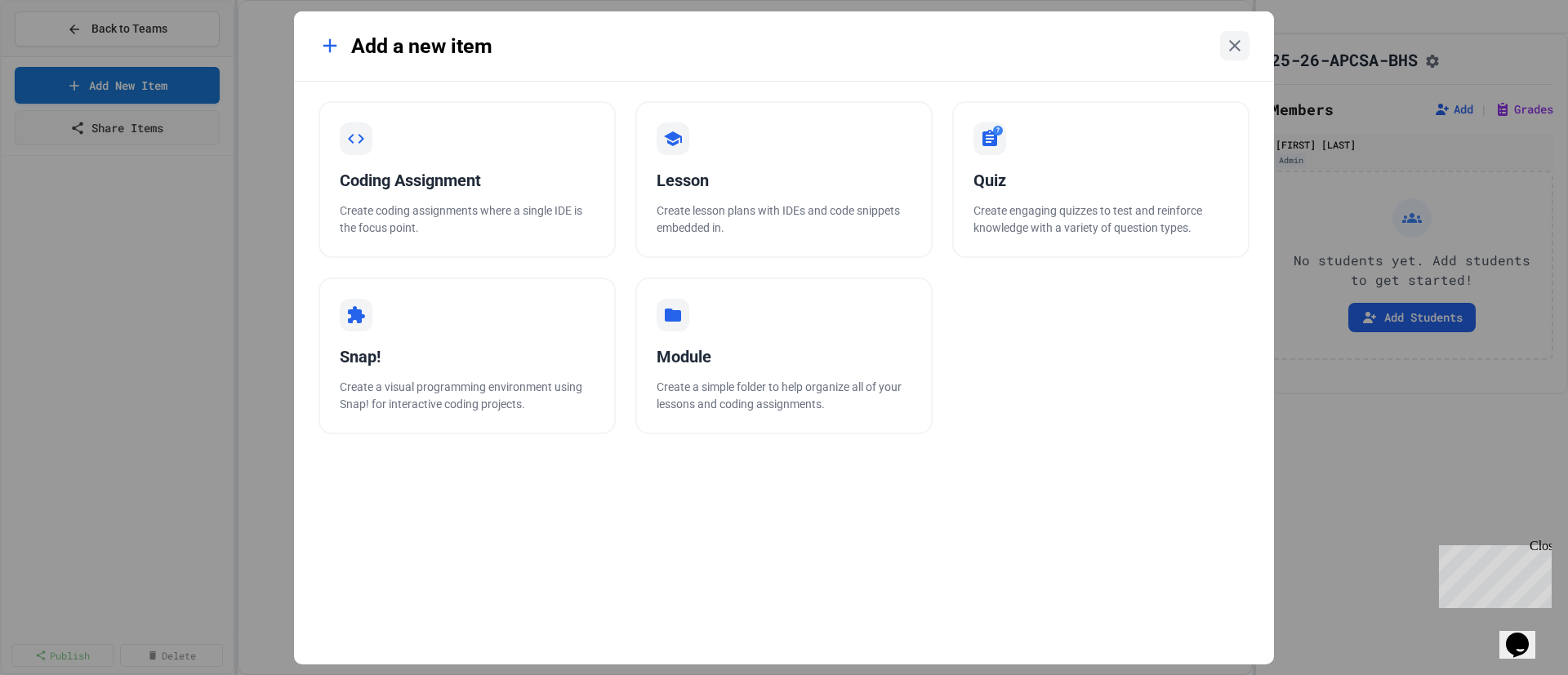 click 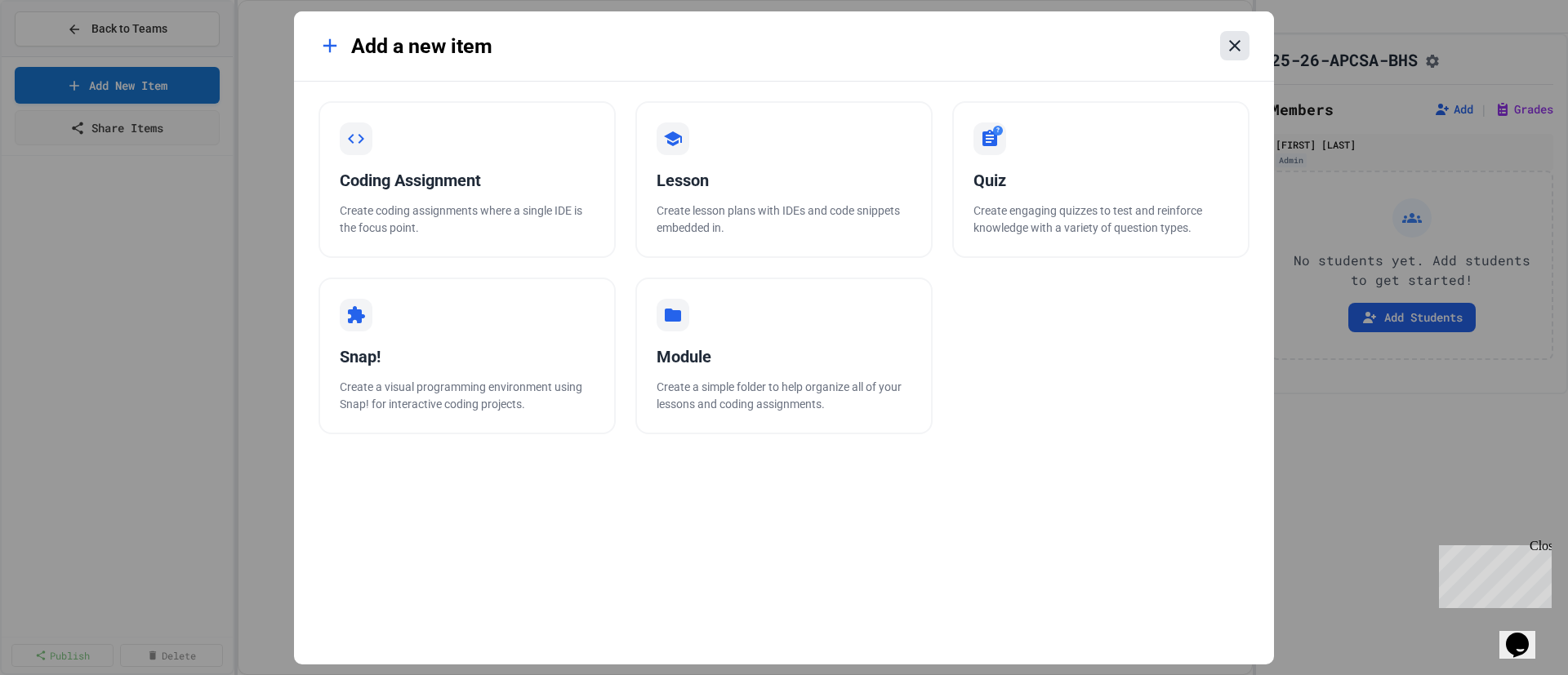 click 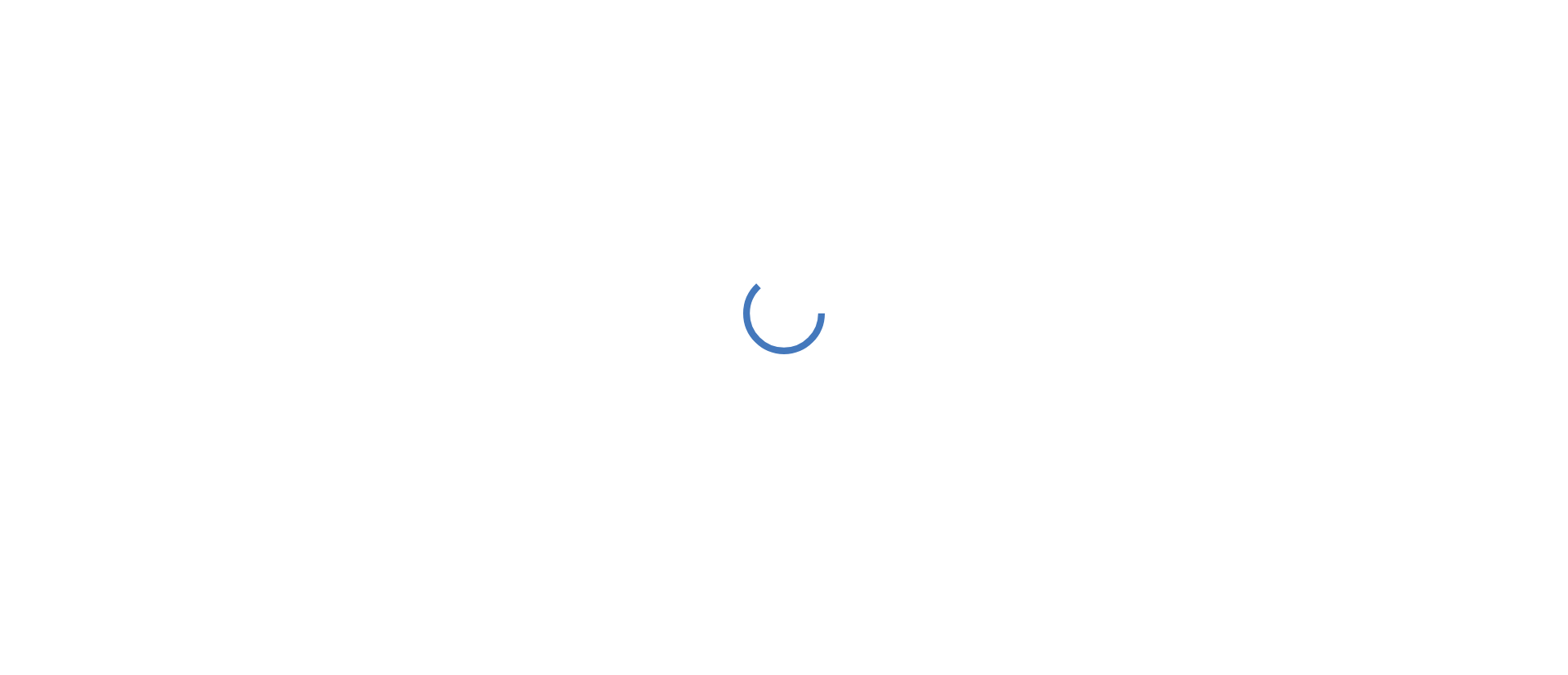 scroll, scrollTop: 0, scrollLeft: 0, axis: both 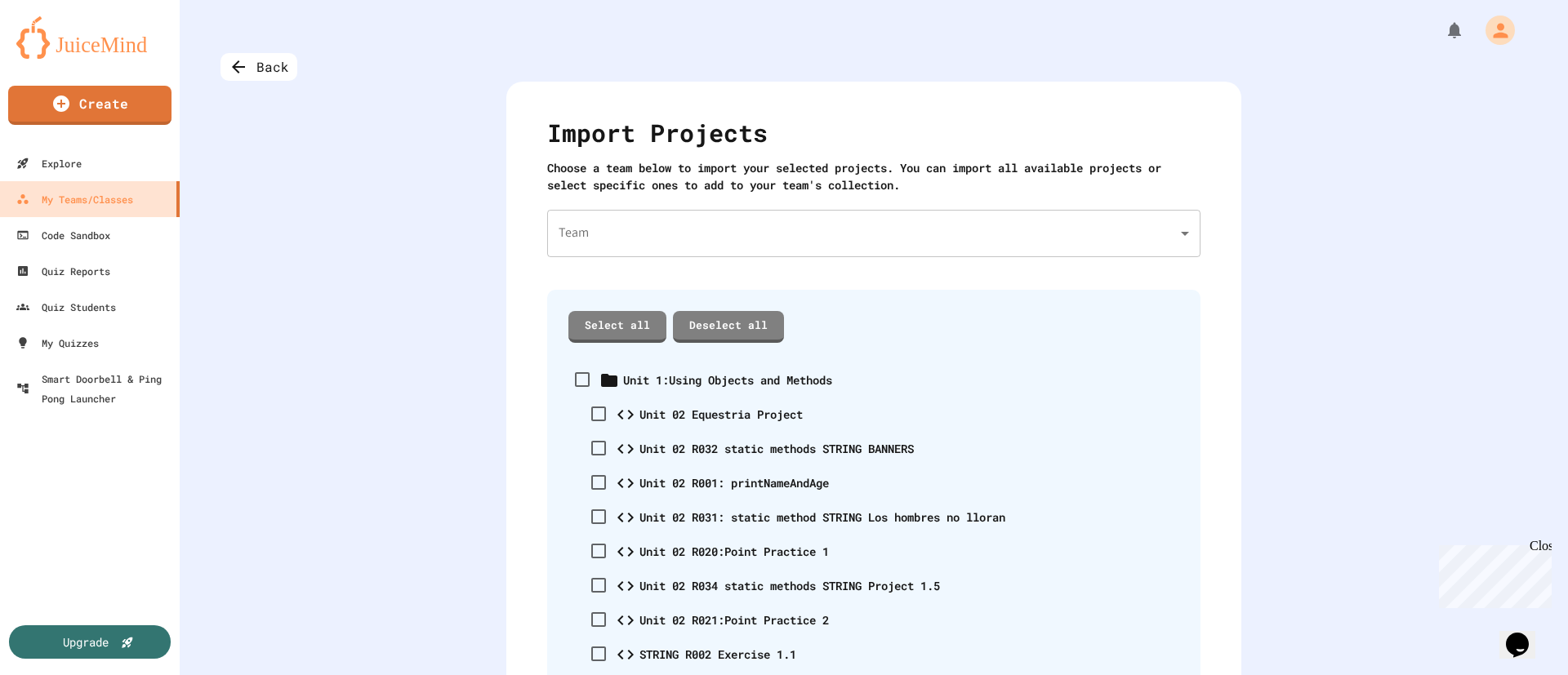 click on "We are updating our servers at 7PM EST on 3/11/2025. JuiceMind should continue to work as expected, but if you experience any issues, please chat with us. Create Explore My Teams/Classes Code Sandbox Quiz Reports Quiz Students My Quizzes Smart Doorbell & Ping Pong Launcher Upgrade Back Import Projects Choose a team below to import your selected projects. You can import all available projects or select specific ones to add to your team's collection. Team ​ Team Select all Deselect all Unit 1:Using Objects and Methods Unit 02 Equestria Project Unit 02 R032 static methods STRING BANNERS Unit 02 R001: printNameAndAge Unit 02 R031: static method STRING Los hombres no lloran Unit 02 R020:Point Practice 1 Unit 02 R034 static methods STRING Project 1.5 Unit 02 R021:Point Practice 2 STRING R002 Exercise 1.1 Unit 02 R030: Static Method STRING Ex 1.12 Fight Song Unit 02 R033: EC static methodsSTRING Ex 1.11 TwoRockets Unit 1 011: More Casting Practice Unit 01:001 Hello World Unit 01:005 Compute Pay" at bounding box center [784, 337] 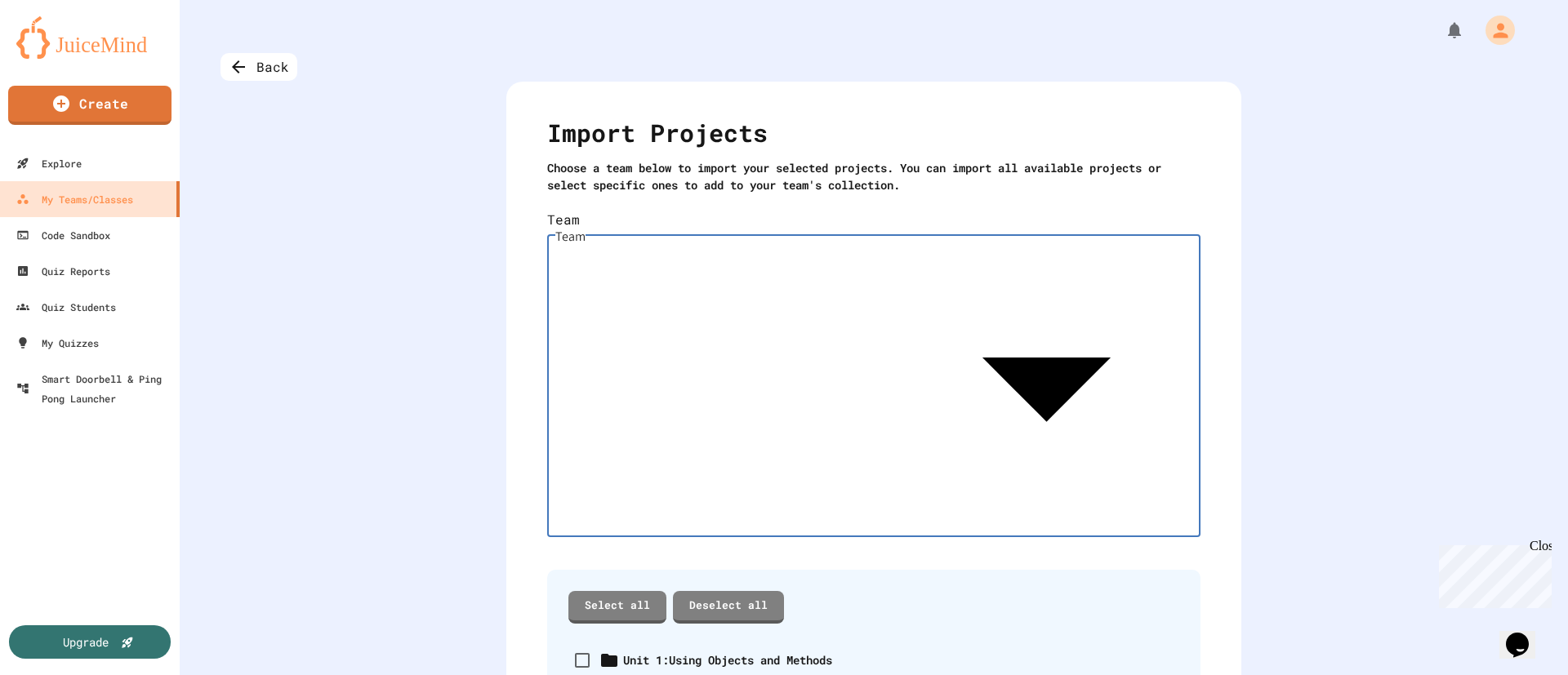 click on "25-26-APCSA-BHS" at bounding box center [792, 745] 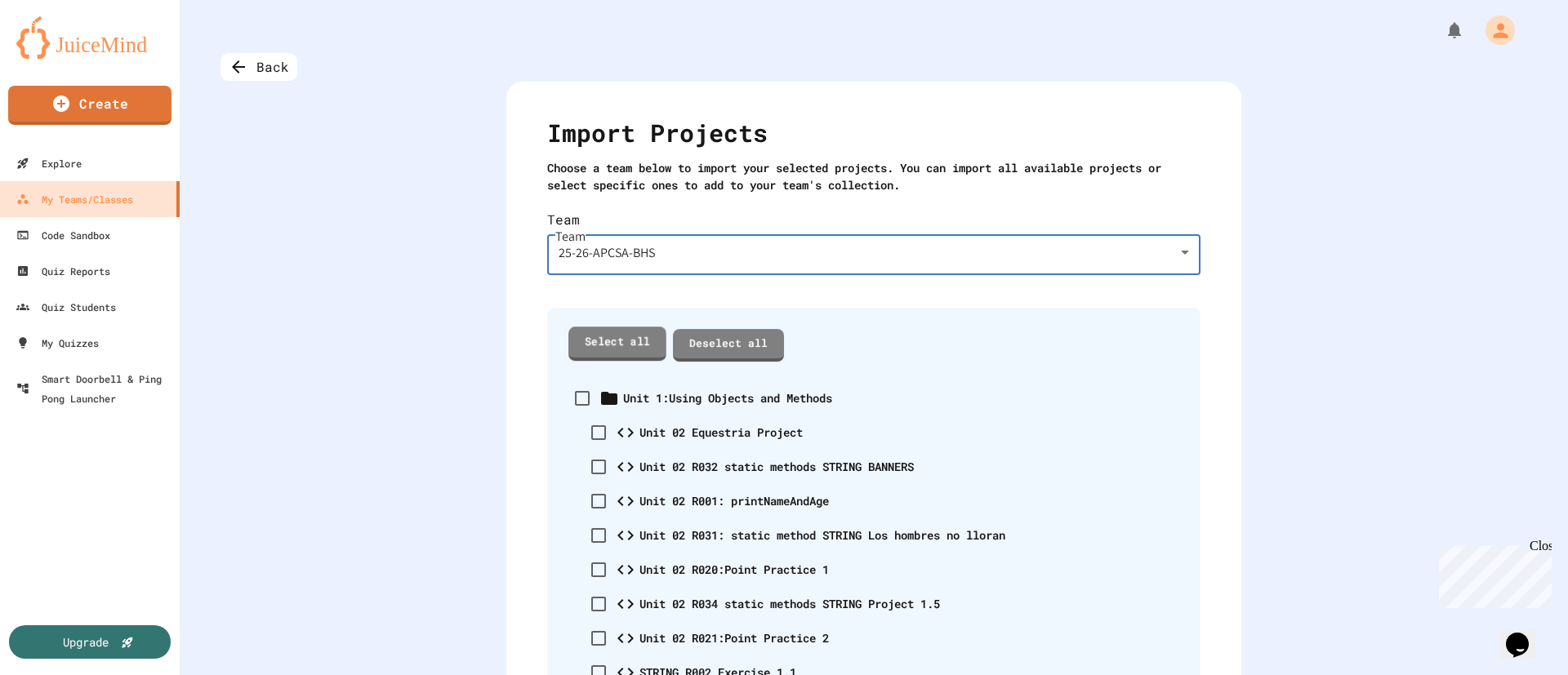 click on "Select all" at bounding box center [617, 343] 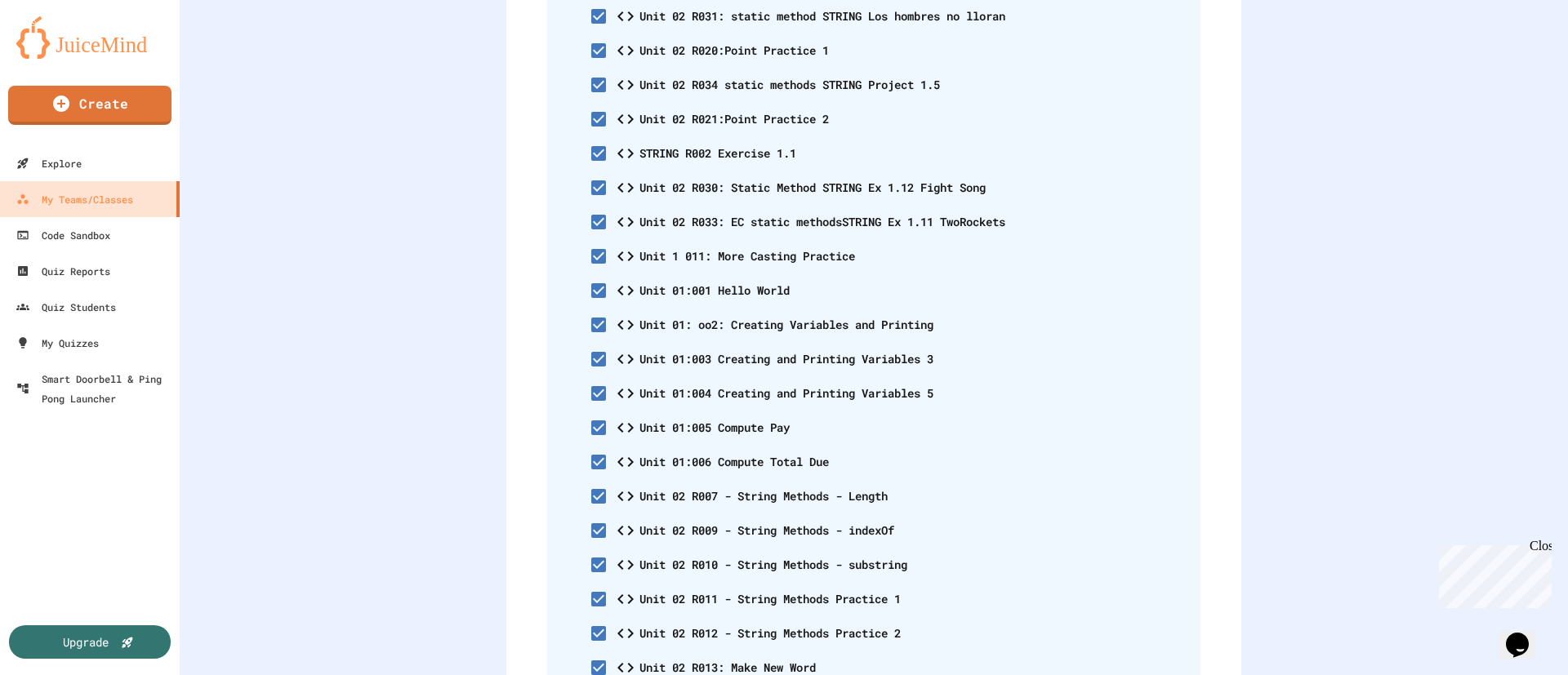 scroll, scrollTop: 742, scrollLeft: 0, axis: vertical 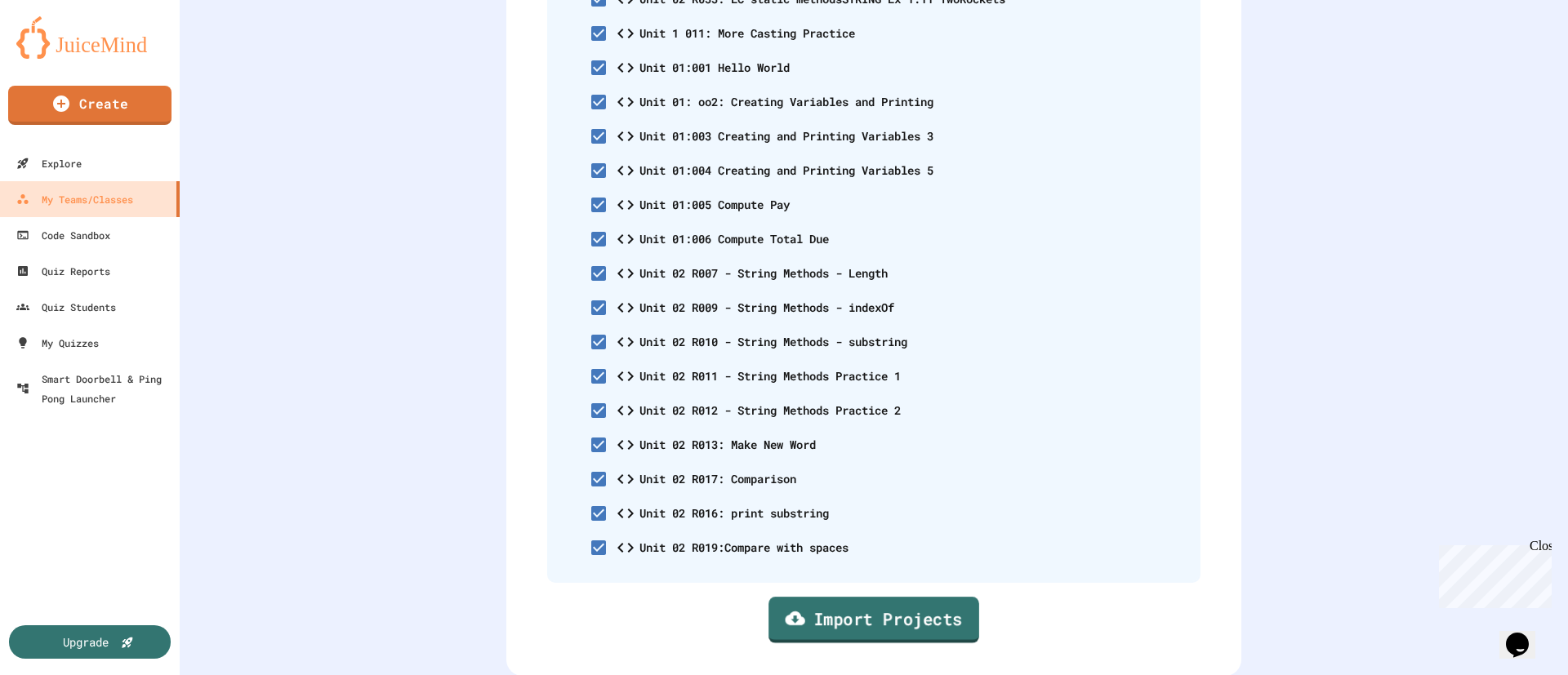 click 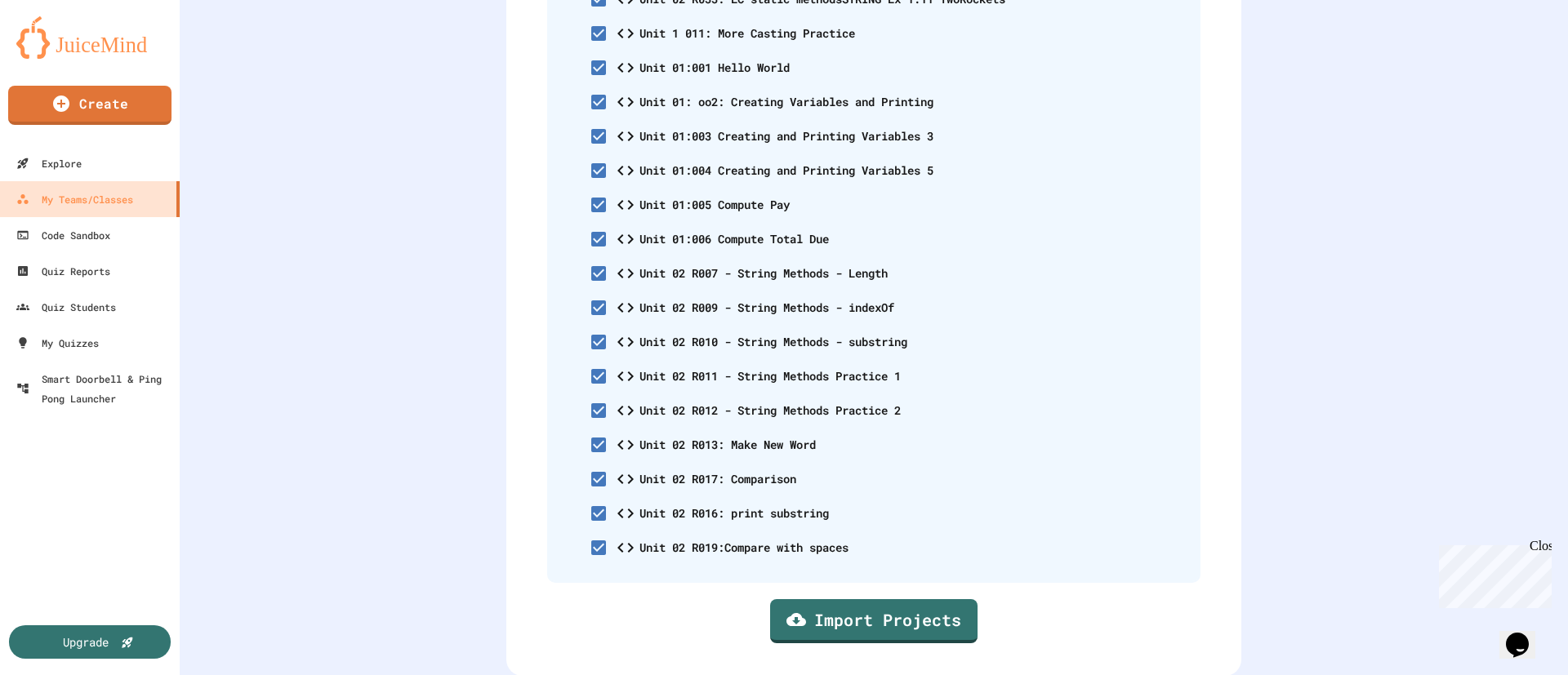 click on "Confirm" at bounding box center [834, 904] 